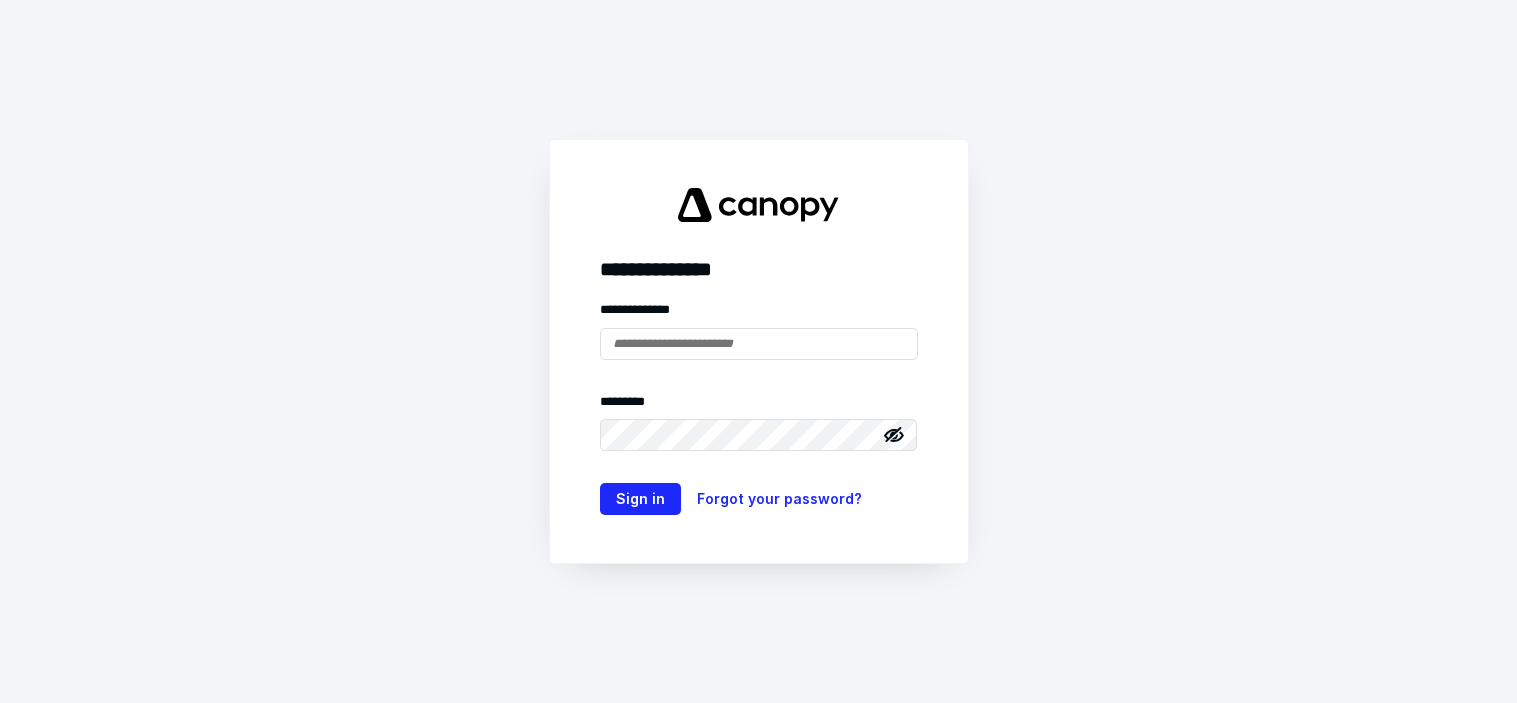scroll, scrollTop: 0, scrollLeft: 0, axis: both 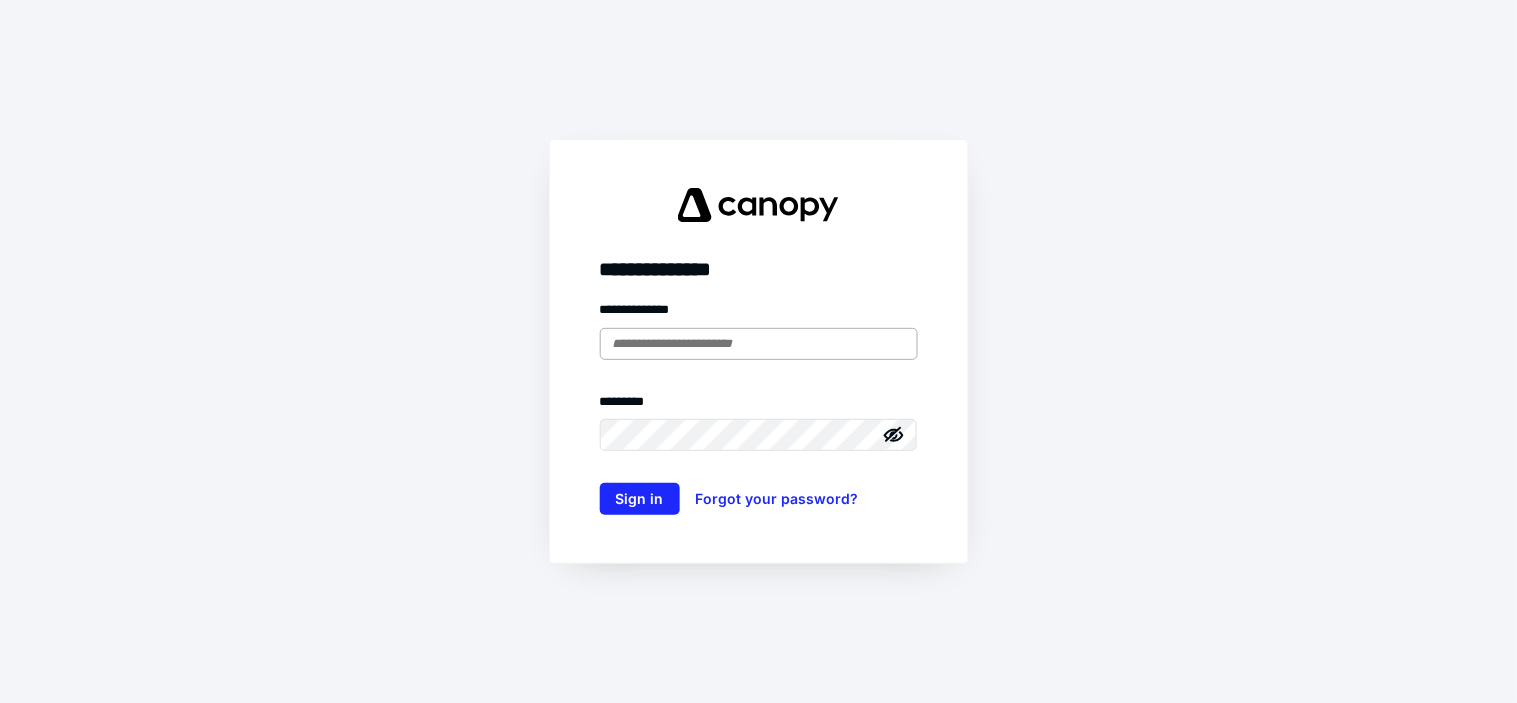 click at bounding box center [759, 344] 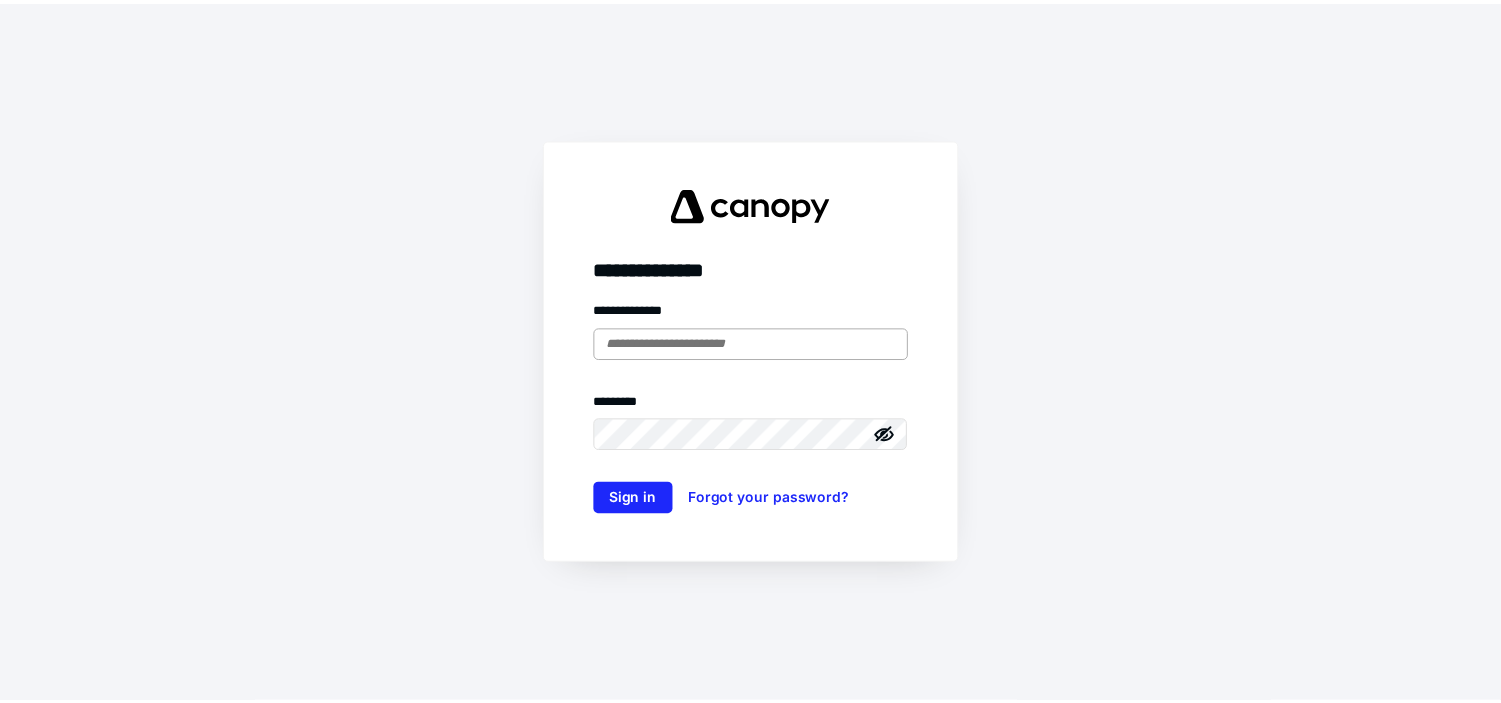scroll, scrollTop: 0, scrollLeft: 0, axis: both 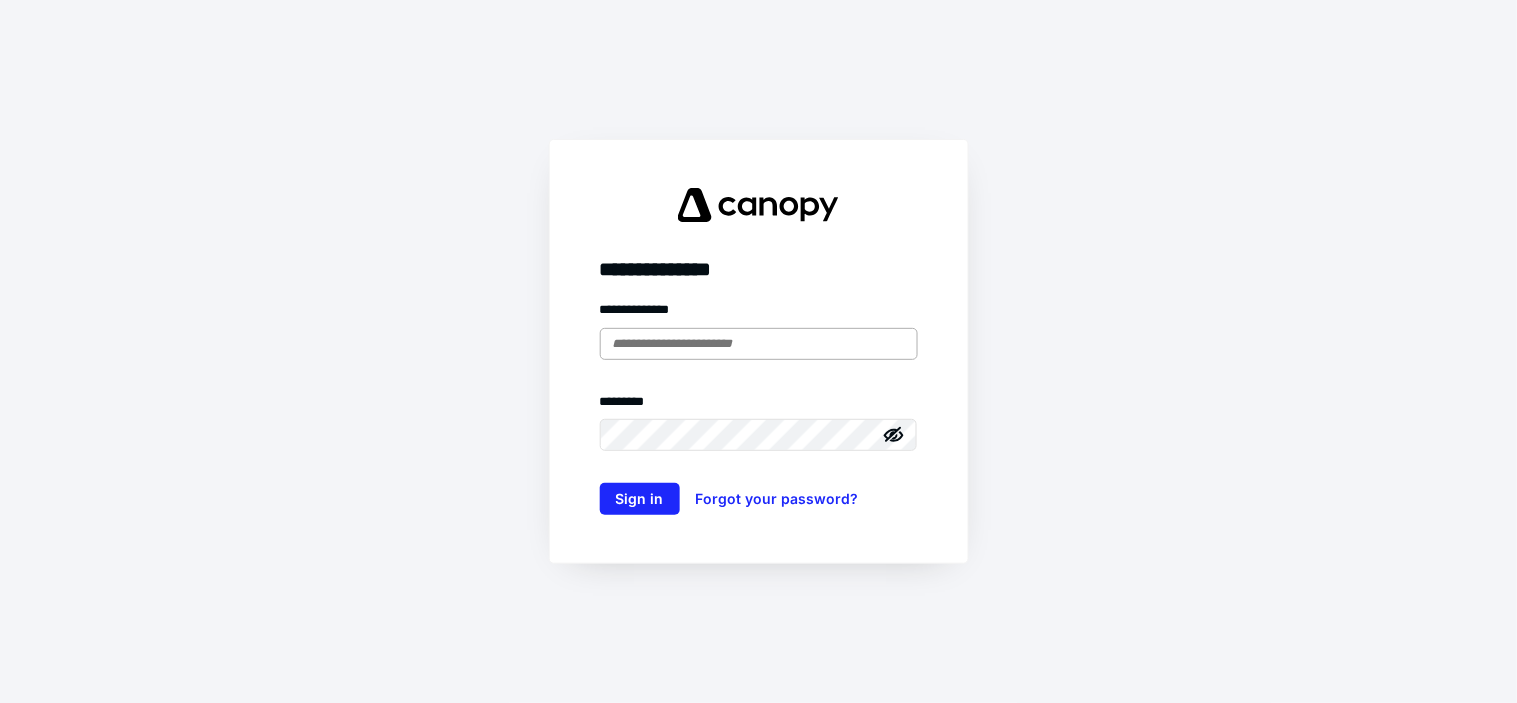type on "**********" 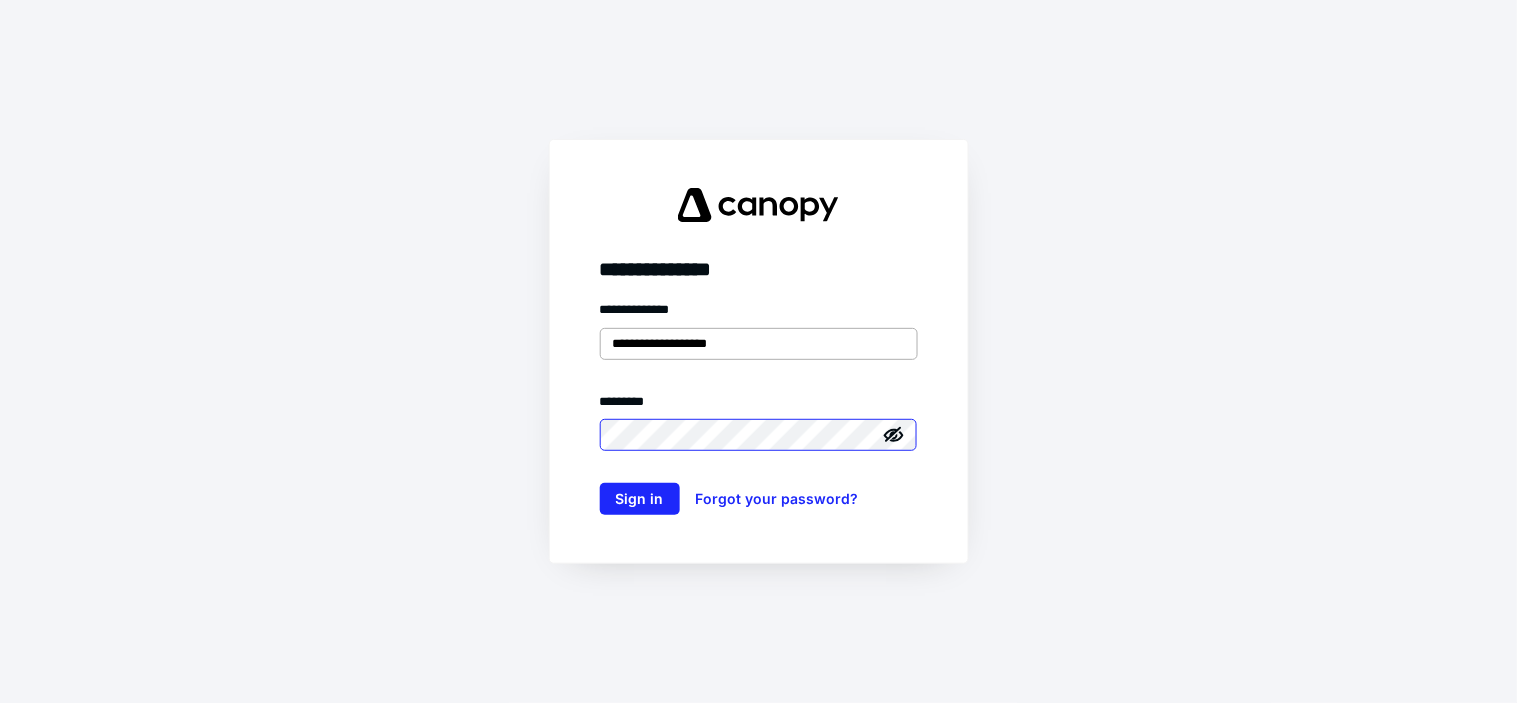click on "Sign in" at bounding box center (640, 499) 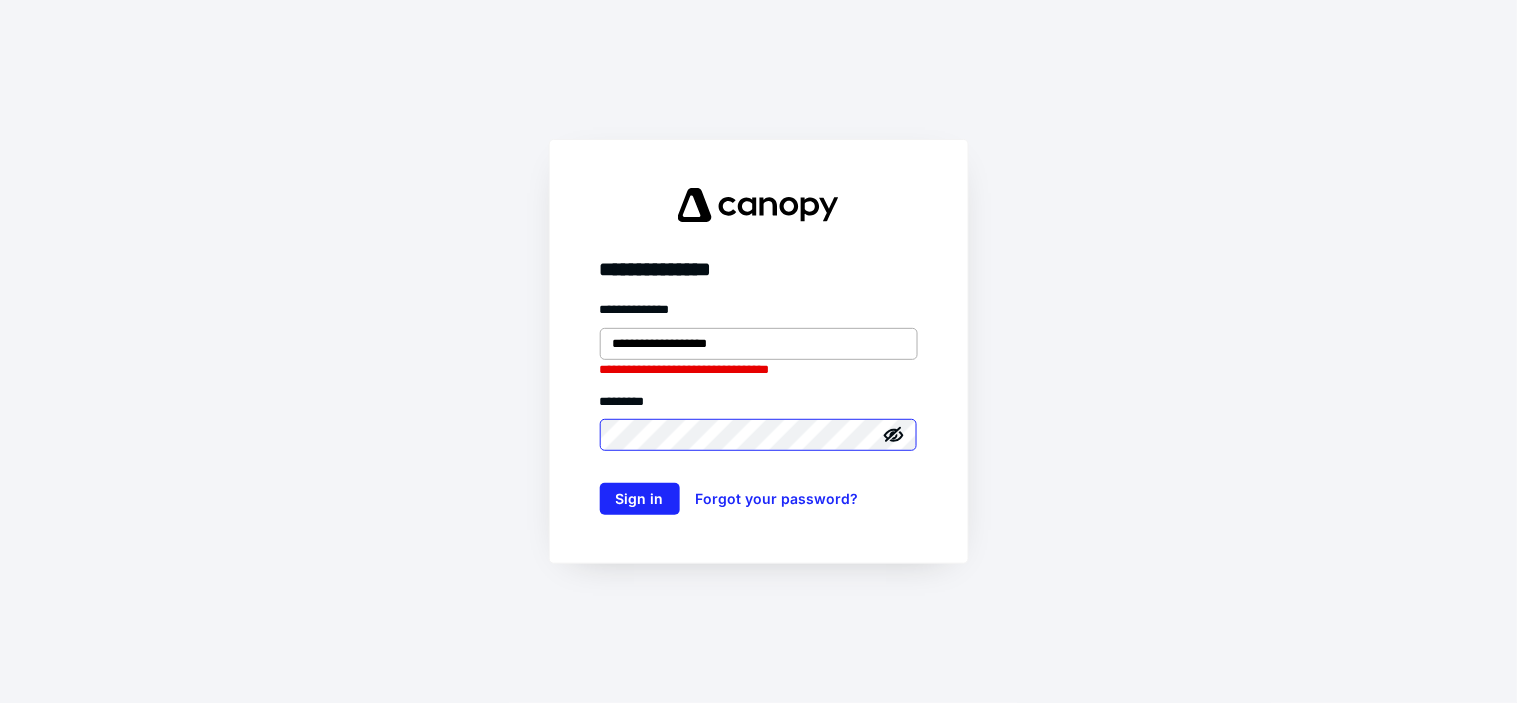 click on "Sign in" at bounding box center [640, 499] 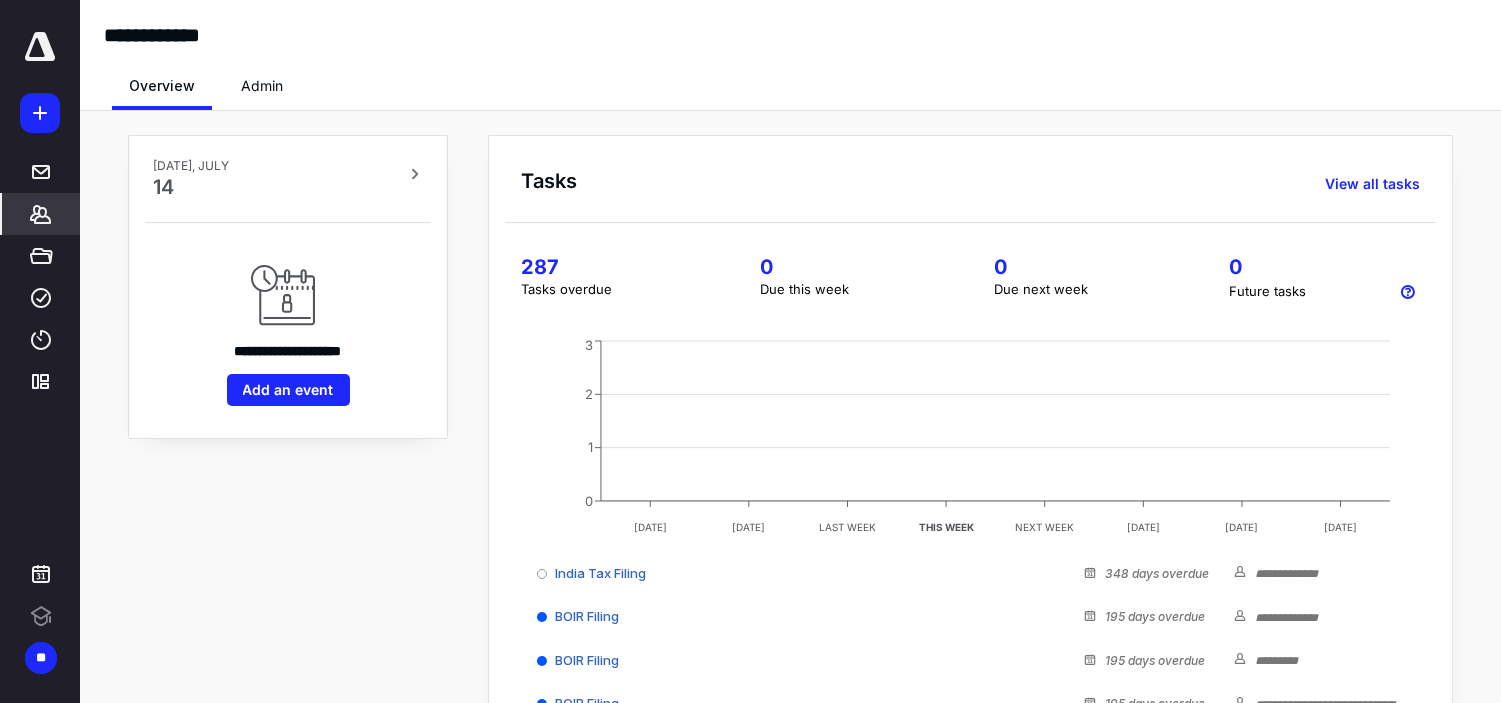 click 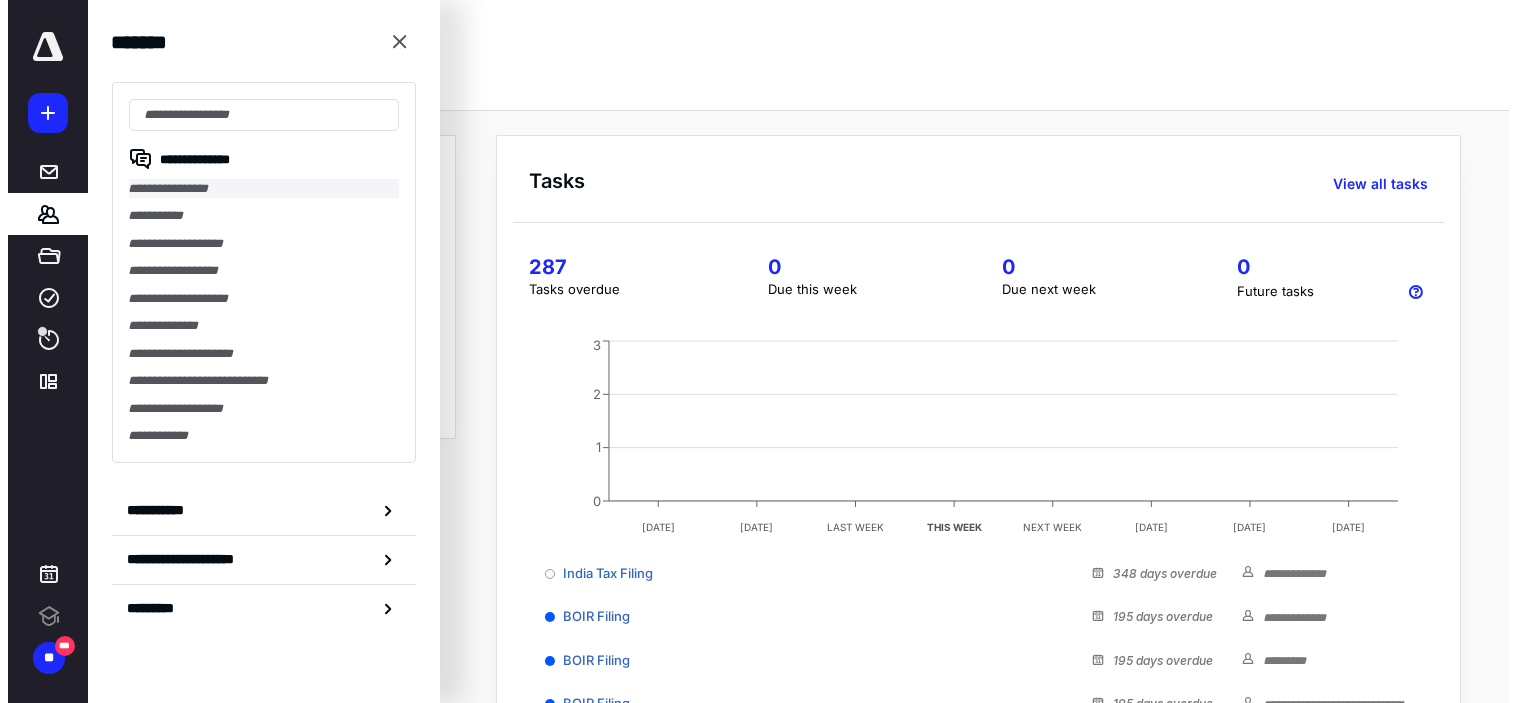 scroll, scrollTop: 0, scrollLeft: 0, axis: both 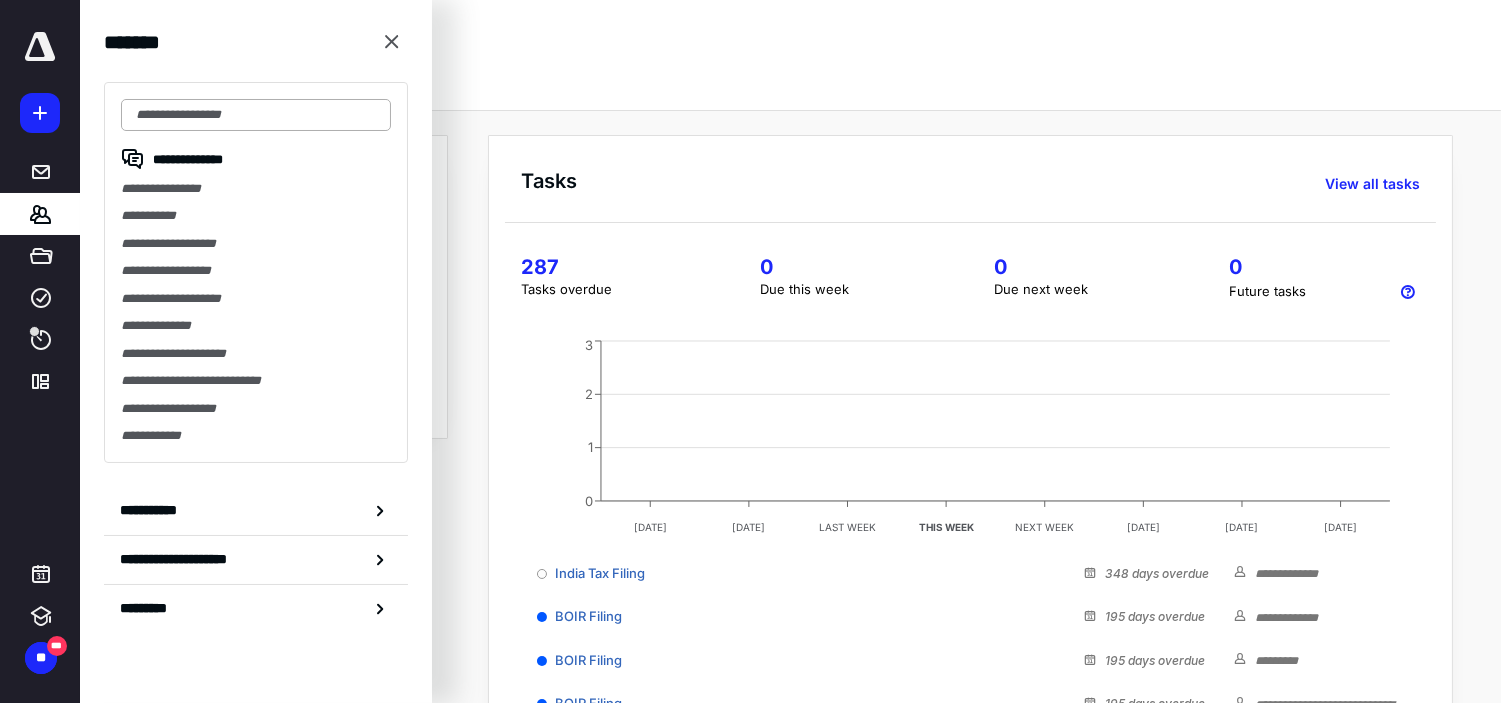 click at bounding box center [256, 115] 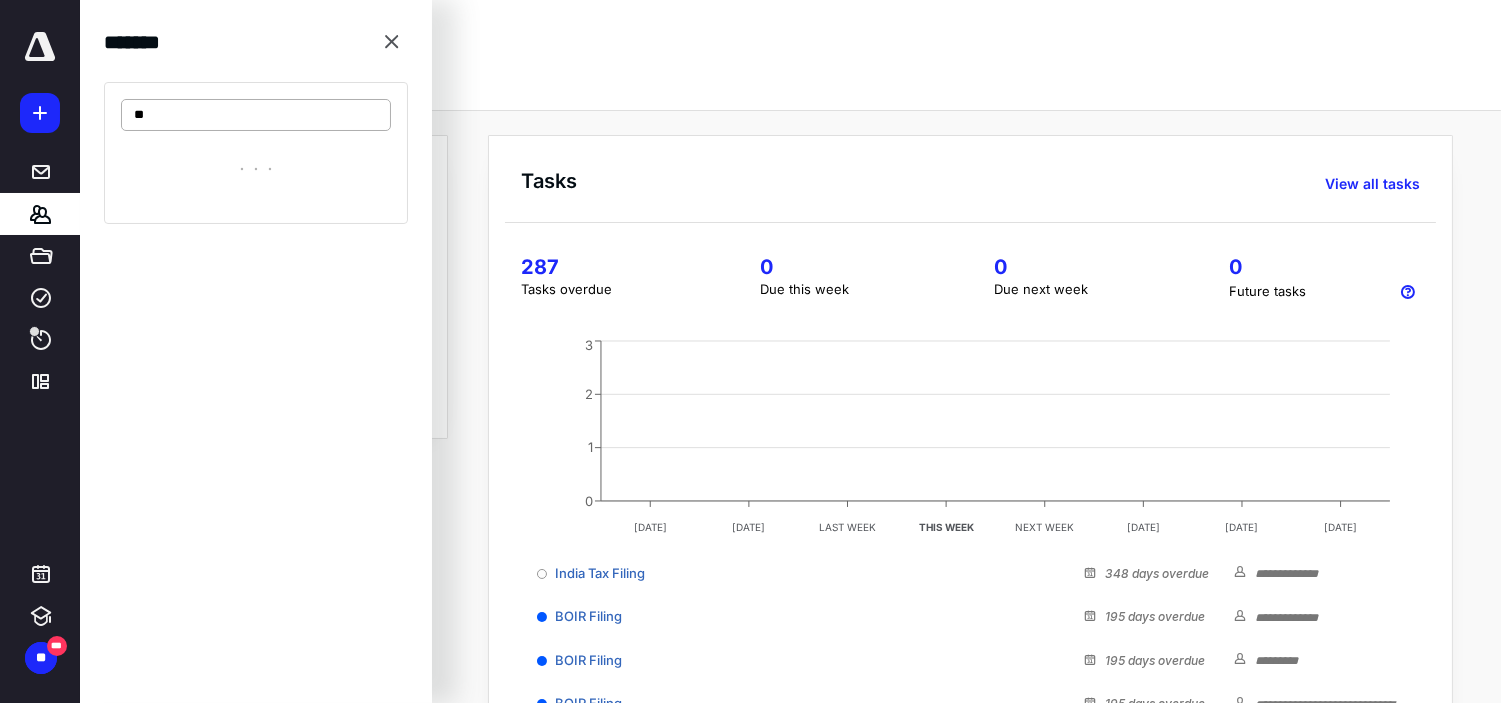 type on "*" 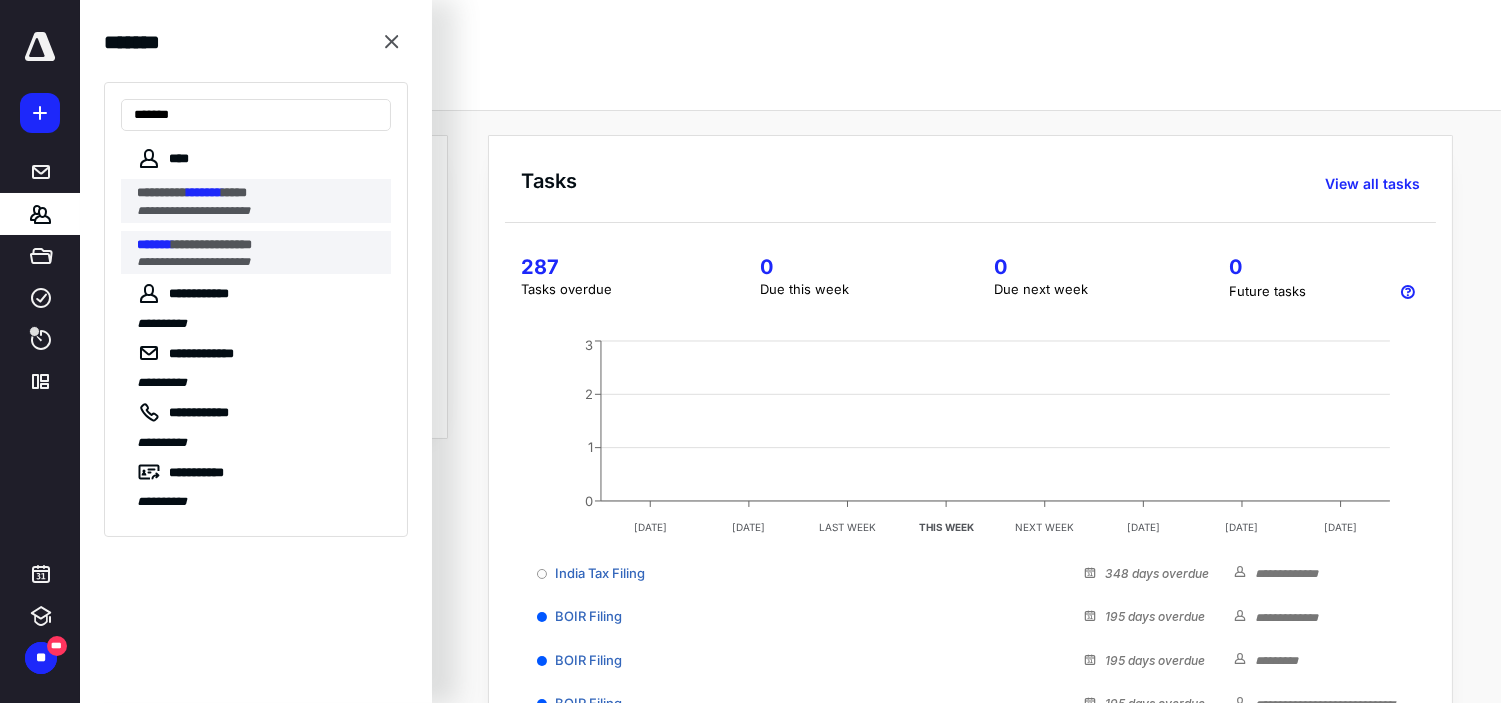 type on "*******" 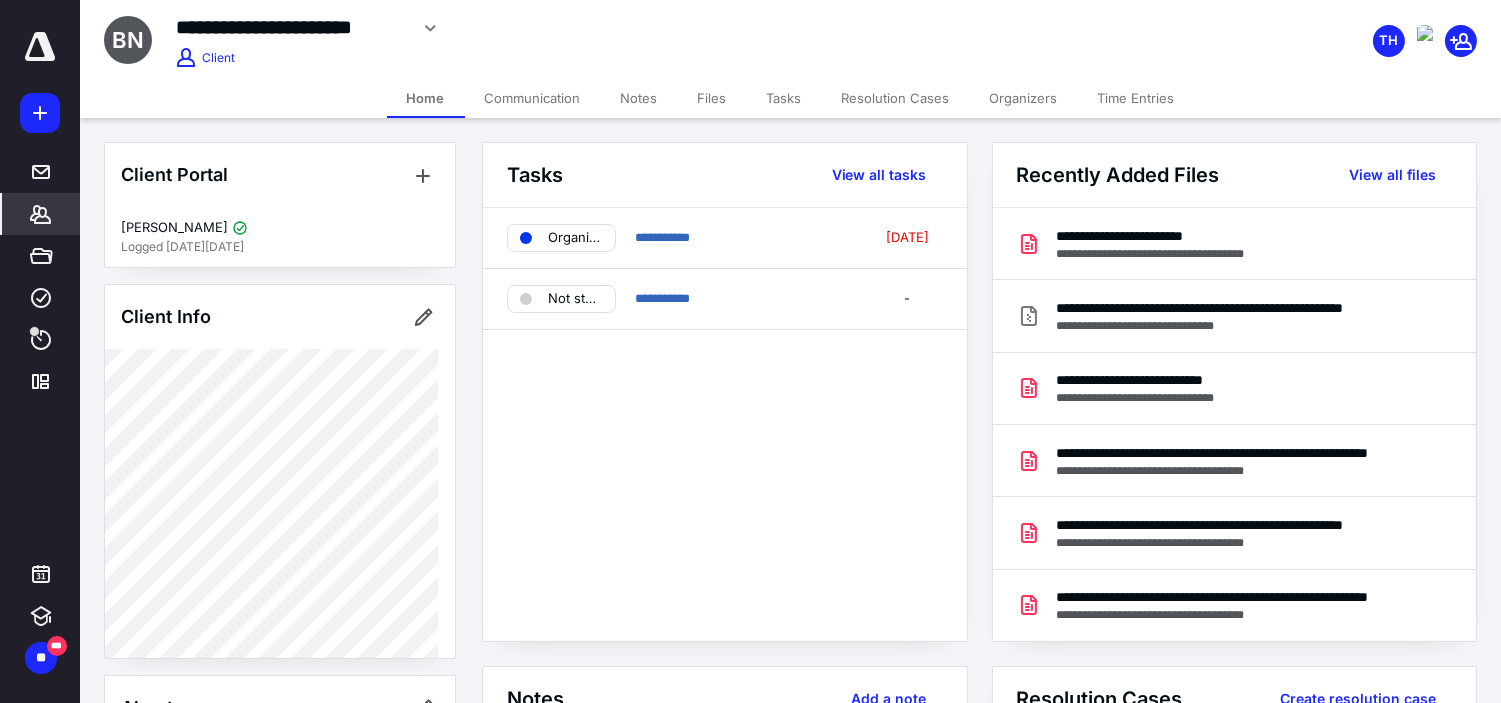 click on "Files" at bounding box center (712, 98) 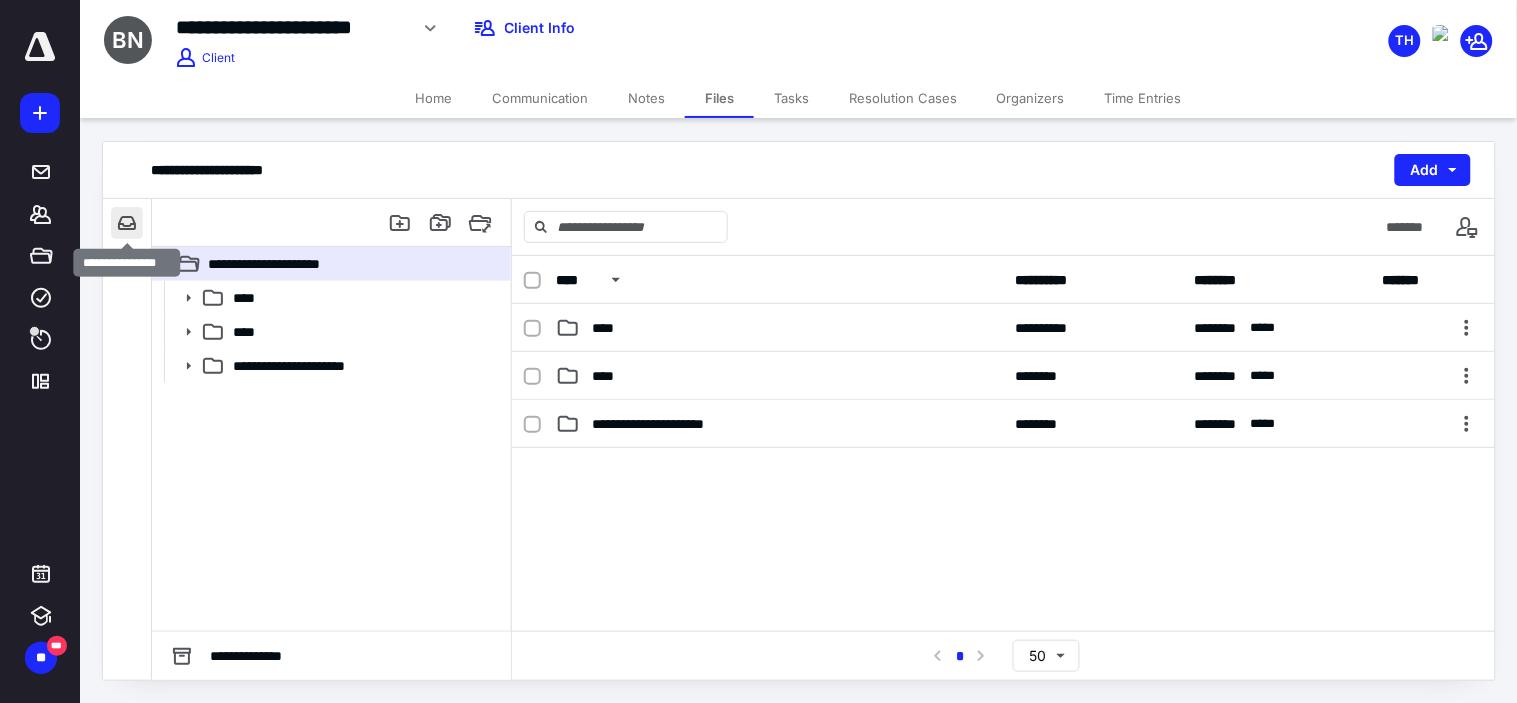 click at bounding box center (127, 223) 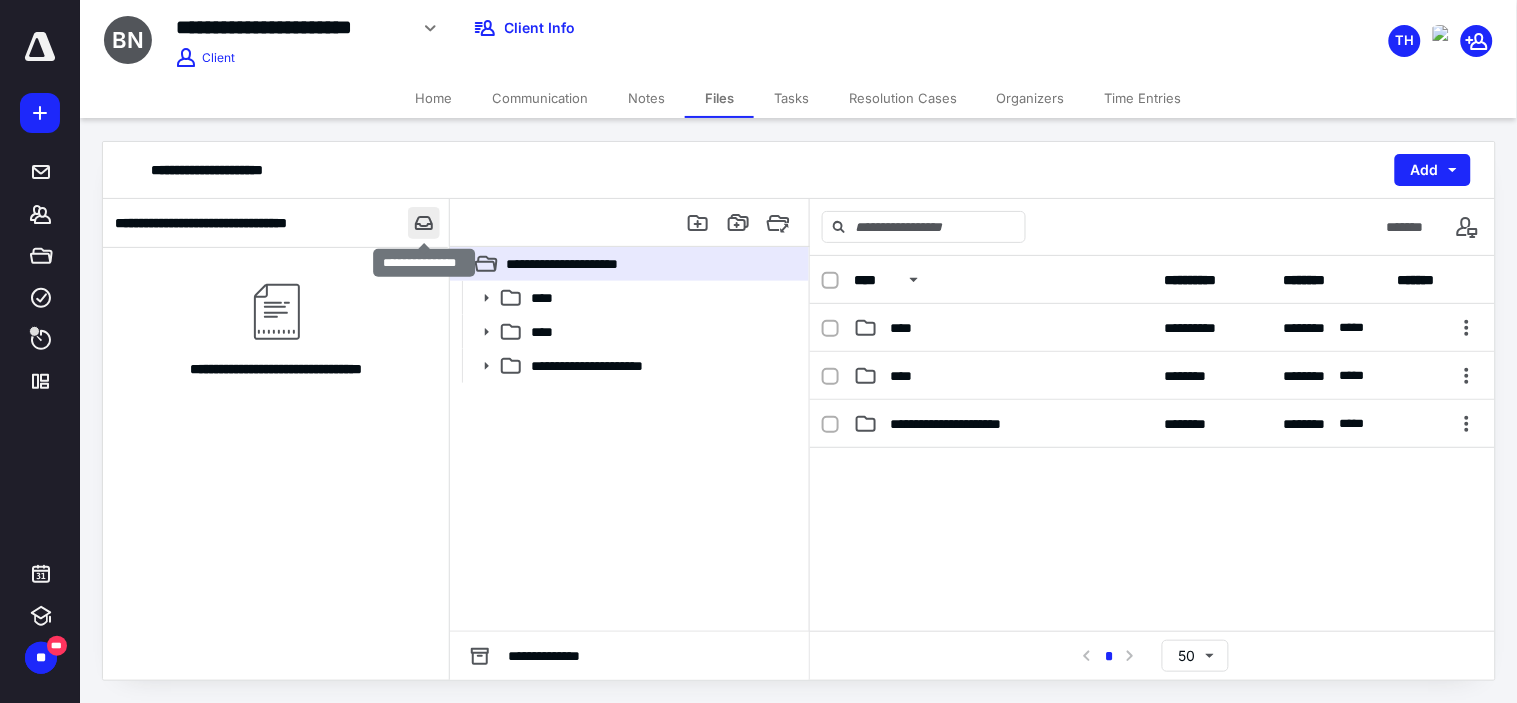 click at bounding box center (424, 223) 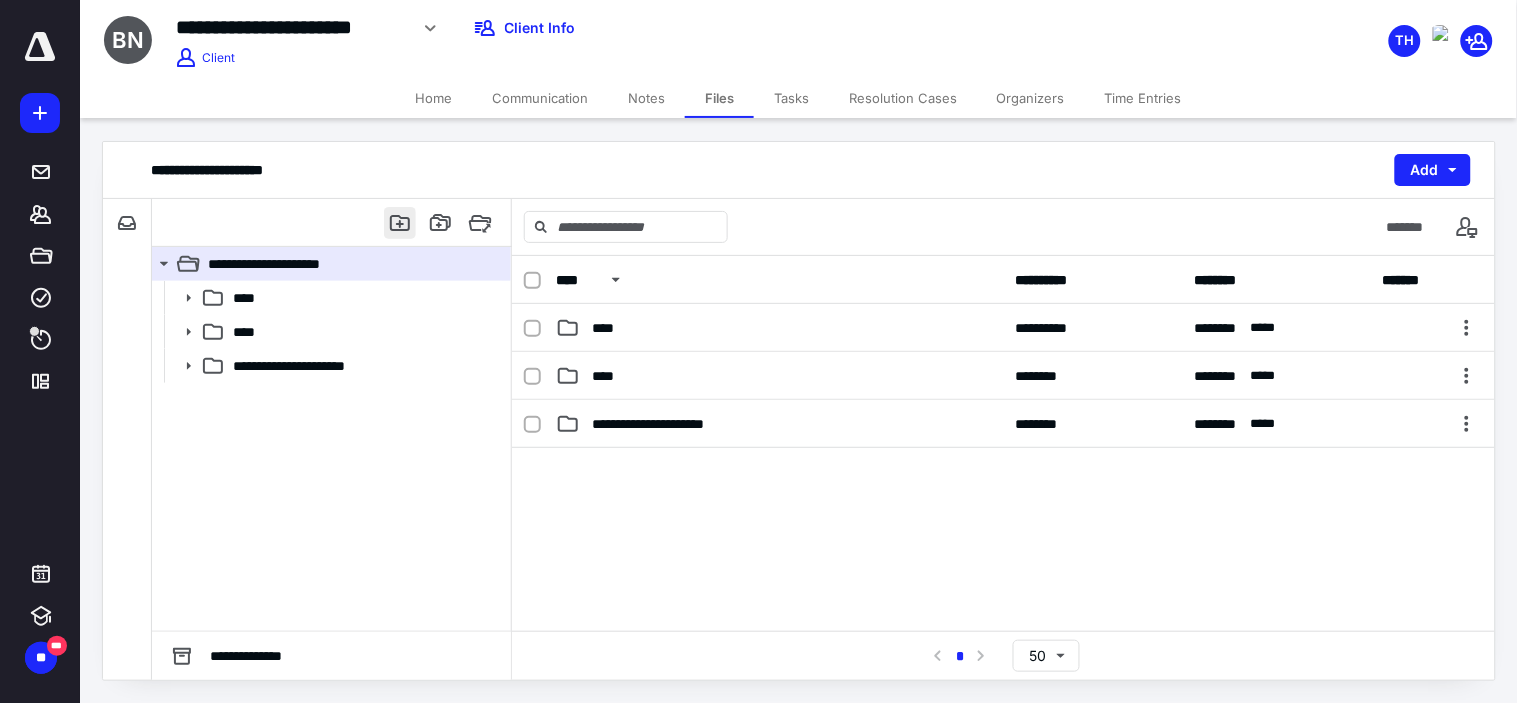 click at bounding box center [400, 223] 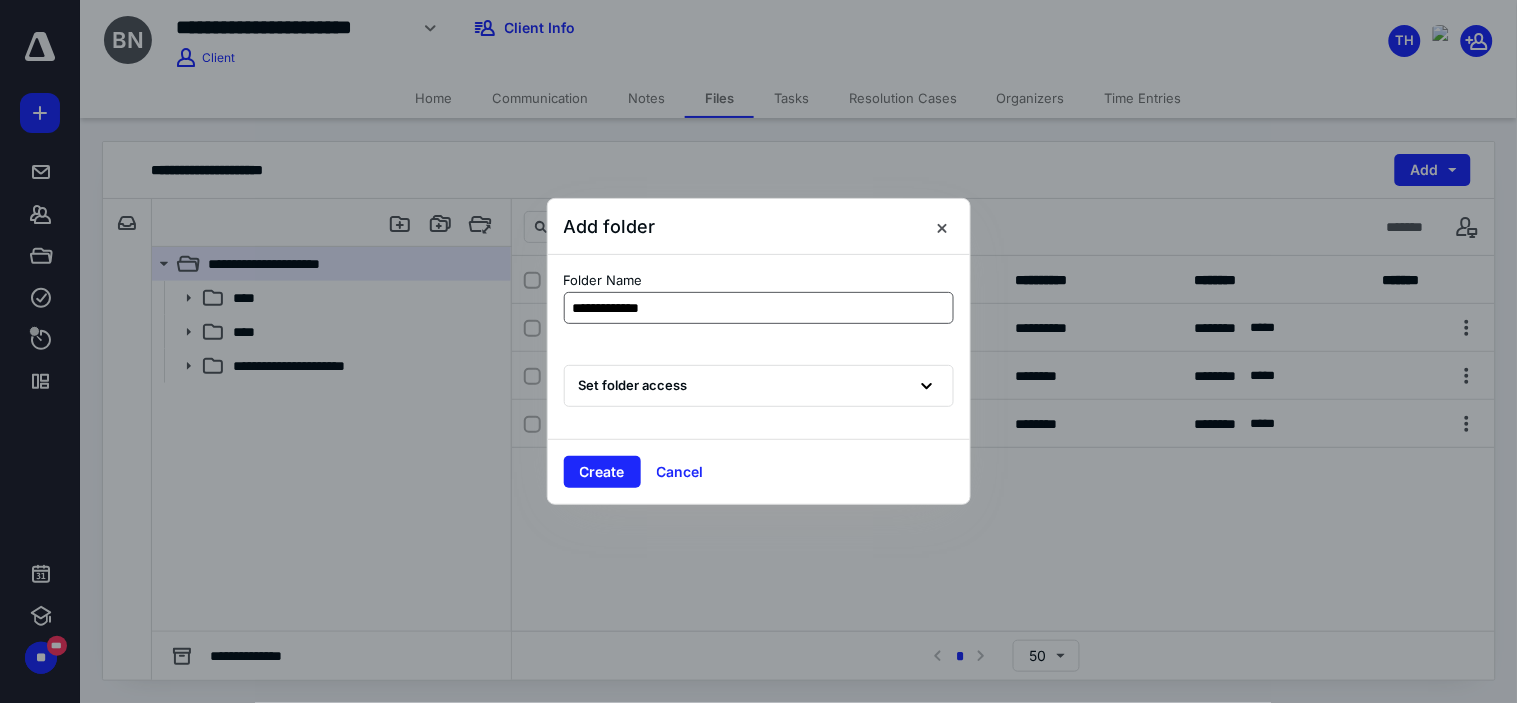 type on "**********" 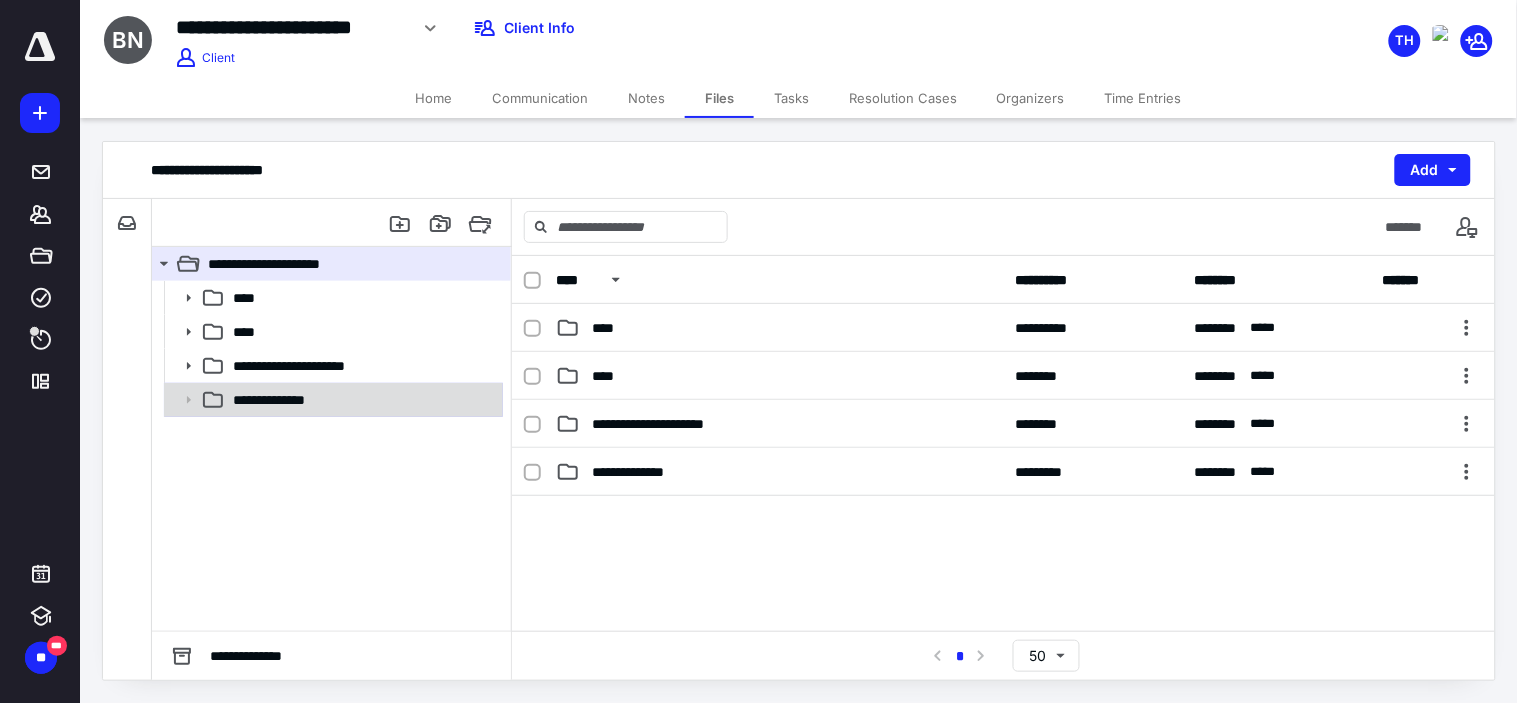 click on "**********" at bounding box center [332, 400] 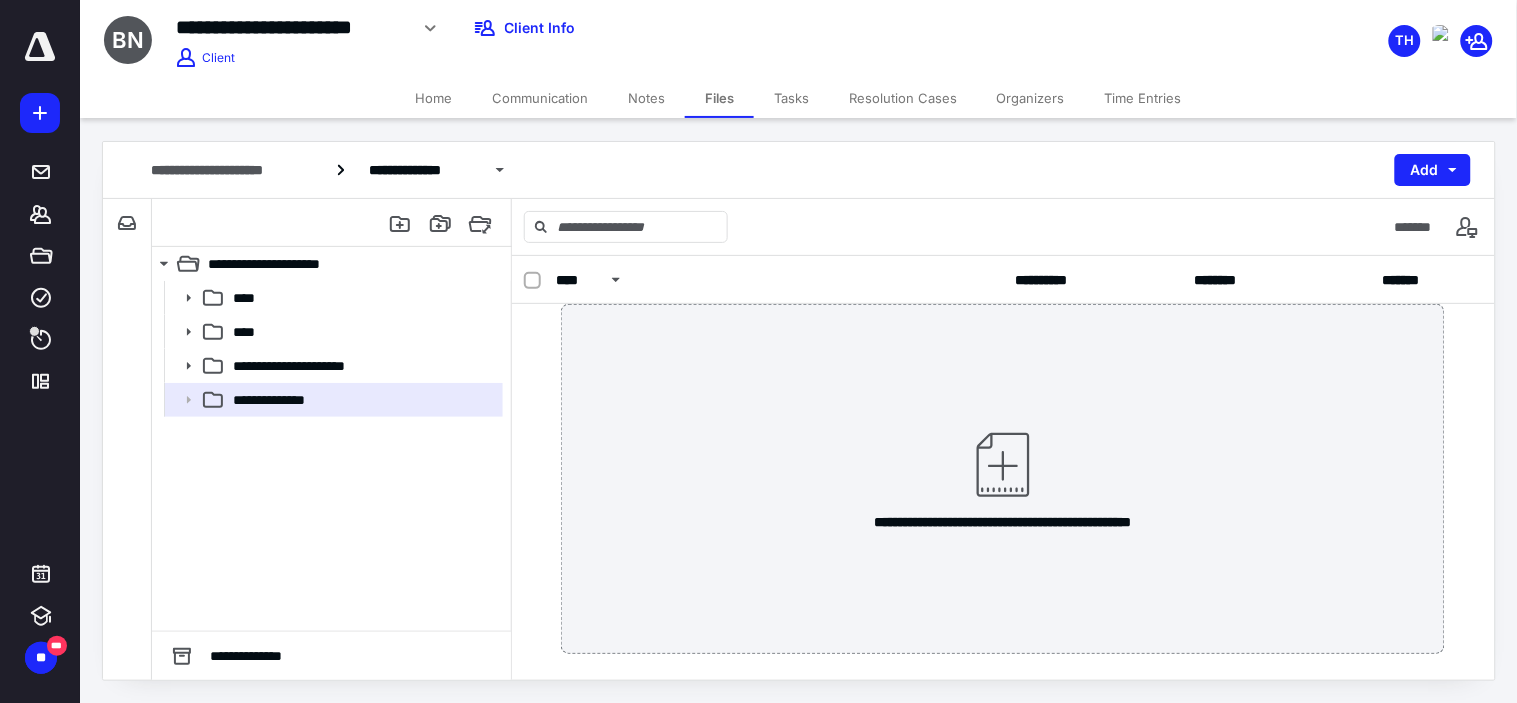 scroll, scrollTop: 74, scrollLeft: 0, axis: vertical 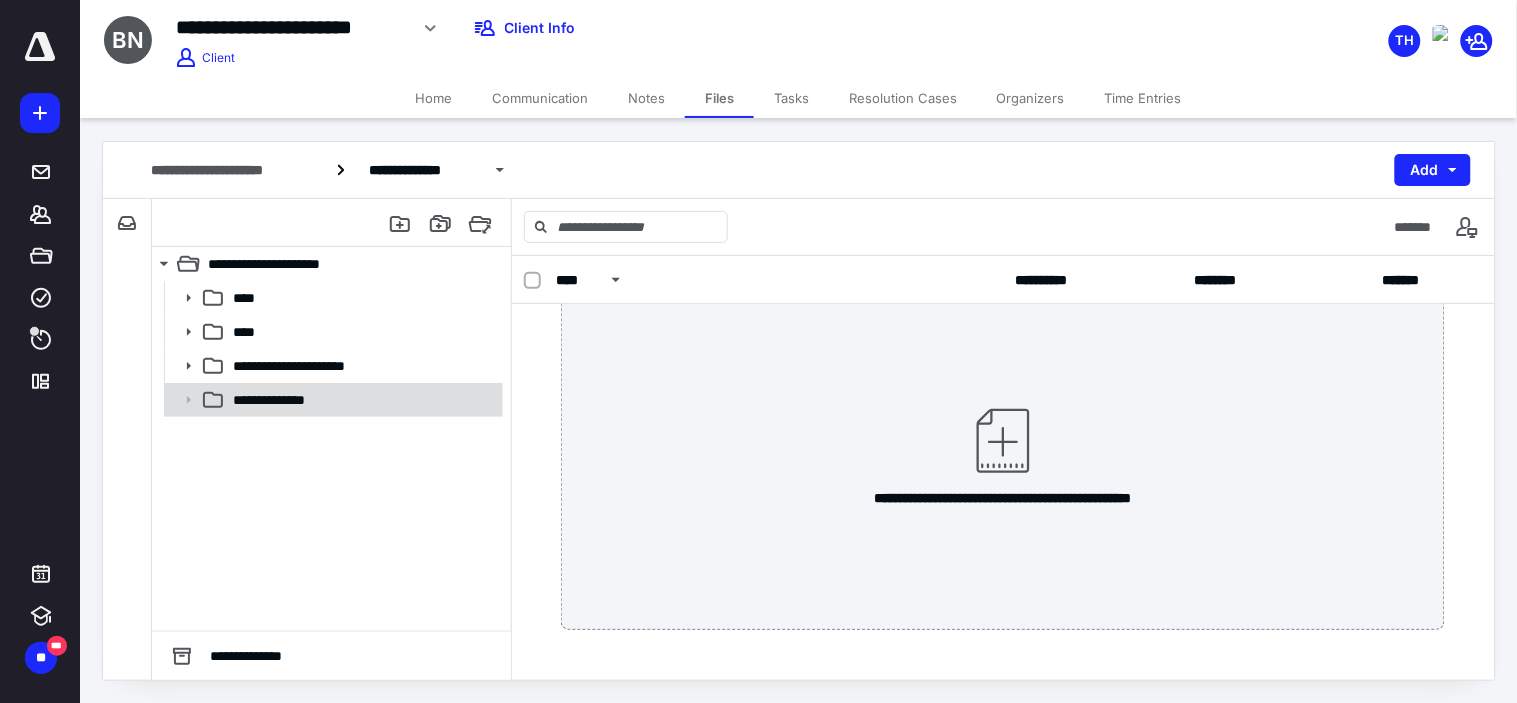 click on "**********" at bounding box center [332, 400] 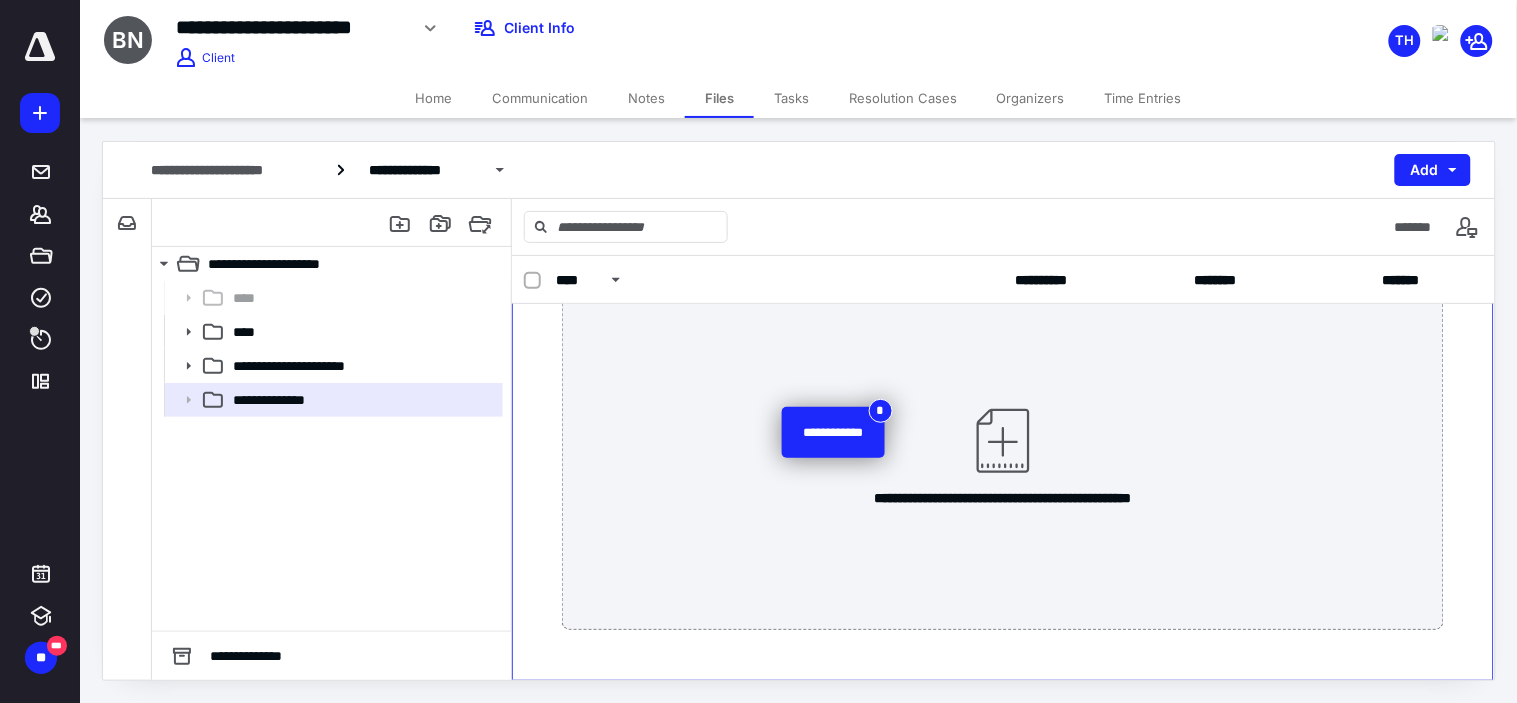 scroll, scrollTop: 74, scrollLeft: 0, axis: vertical 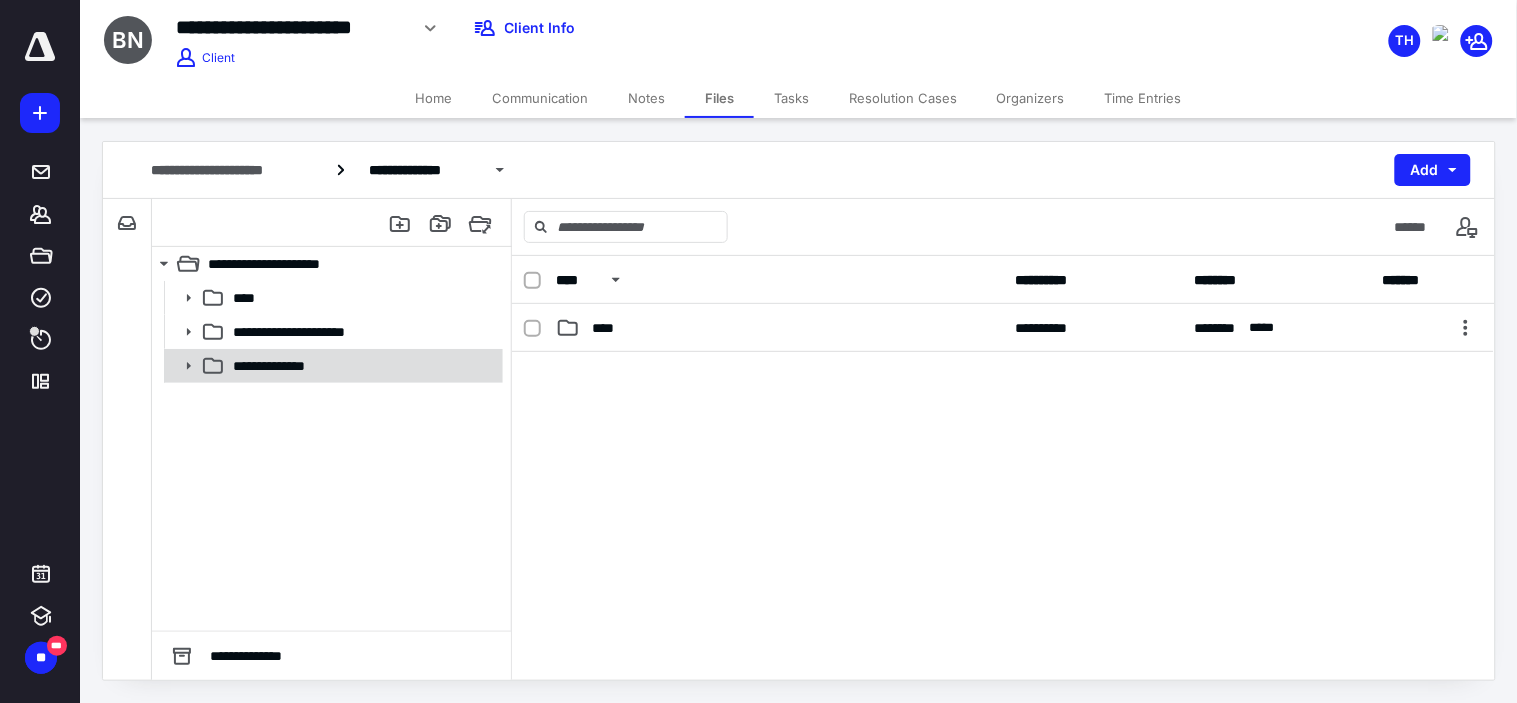 click on "**********" at bounding box center [331, 456] 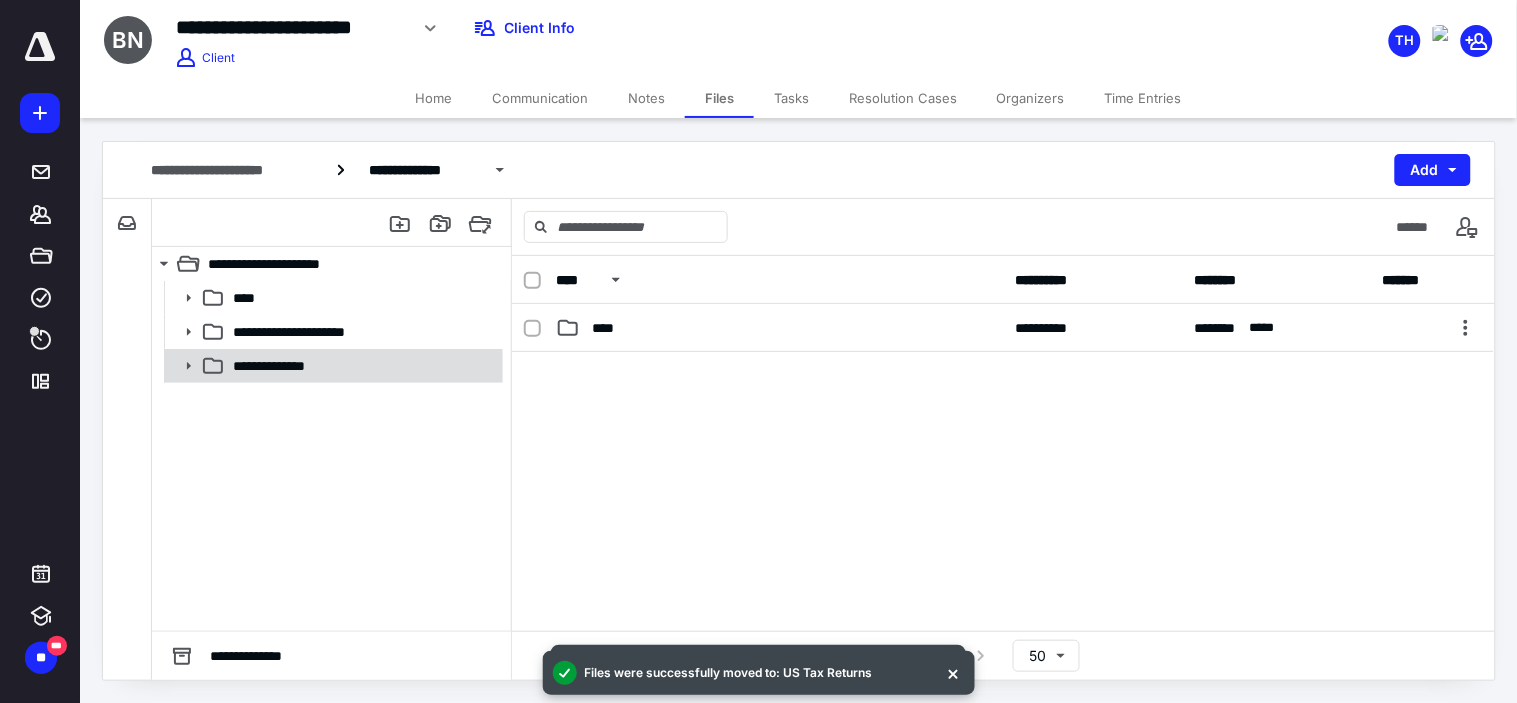 click on "**********" at bounding box center [332, 366] 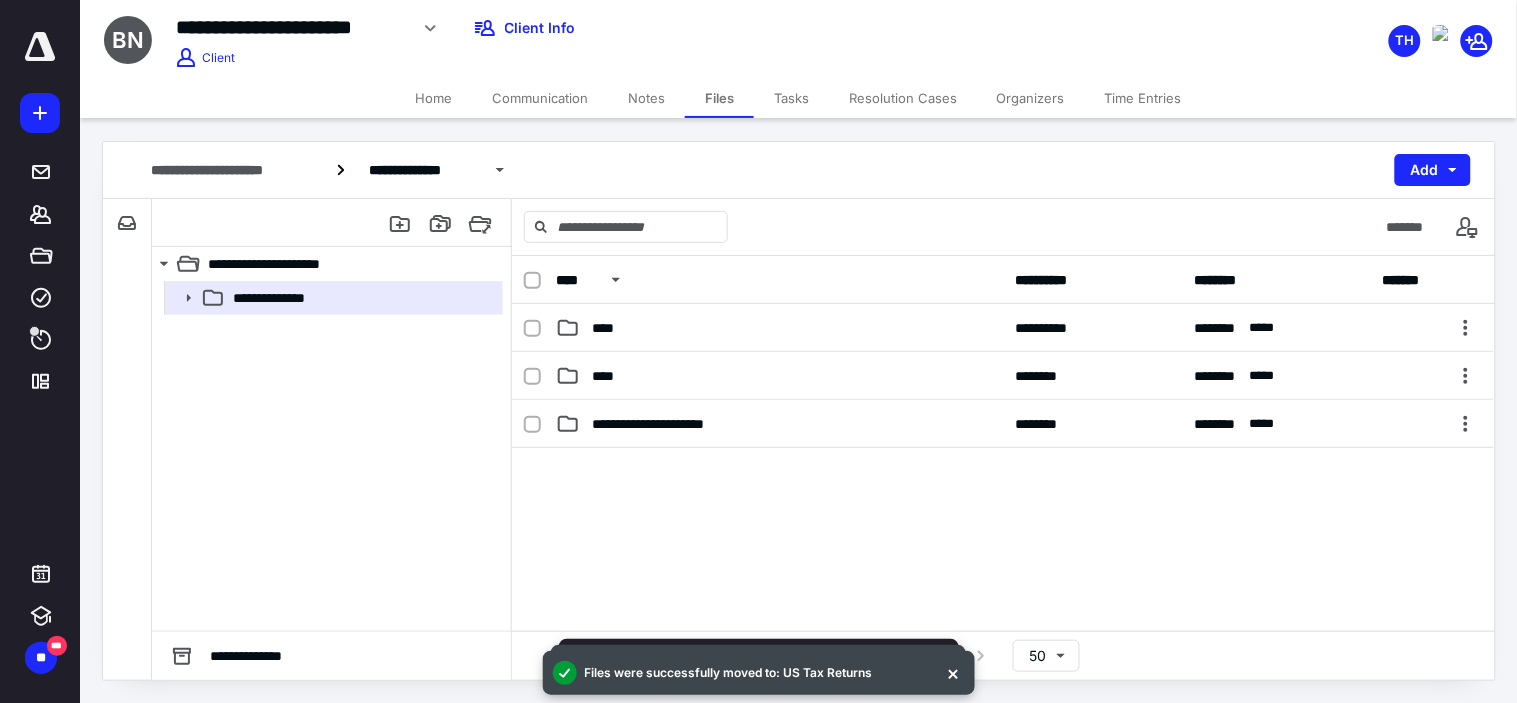 click on "**********" at bounding box center [331, 456] 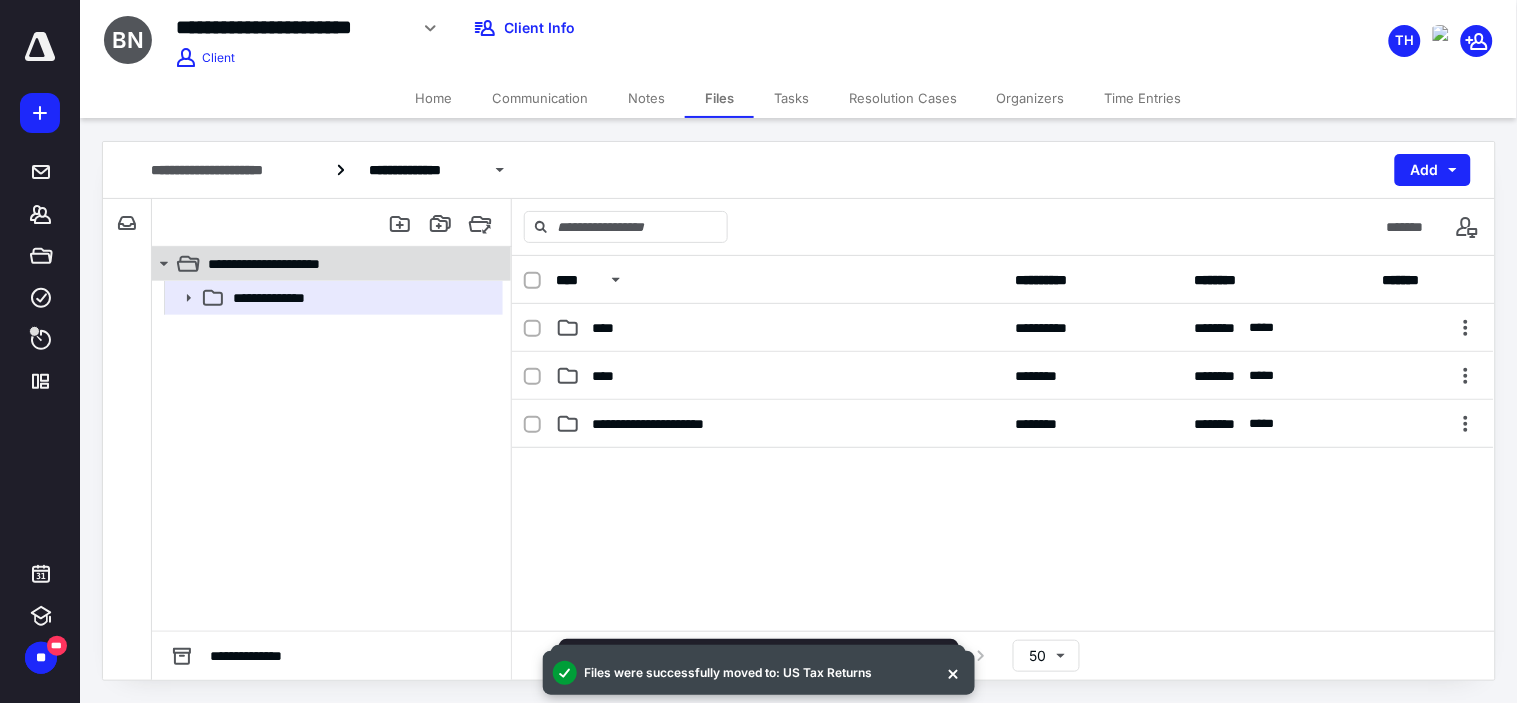 click on "**********" at bounding box center [320, 264] 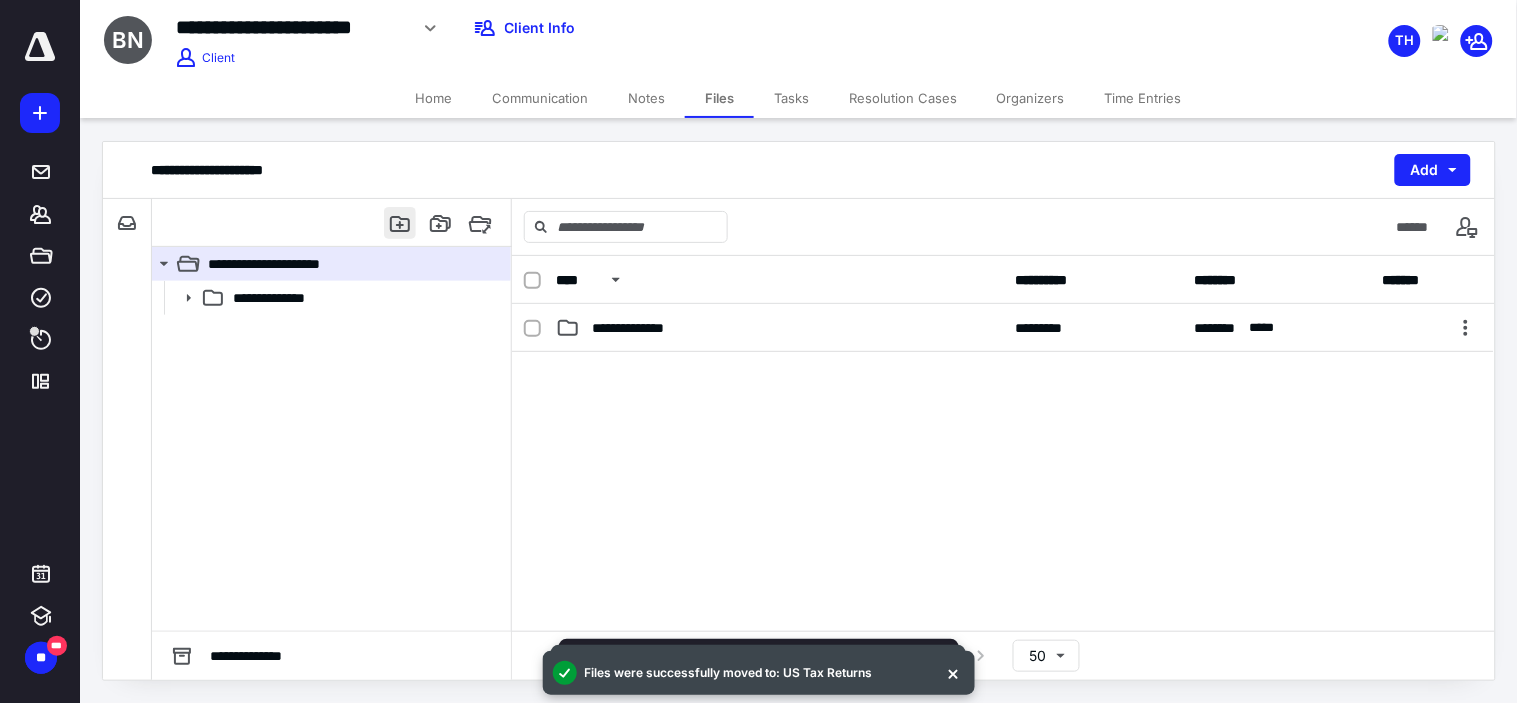 click at bounding box center [400, 223] 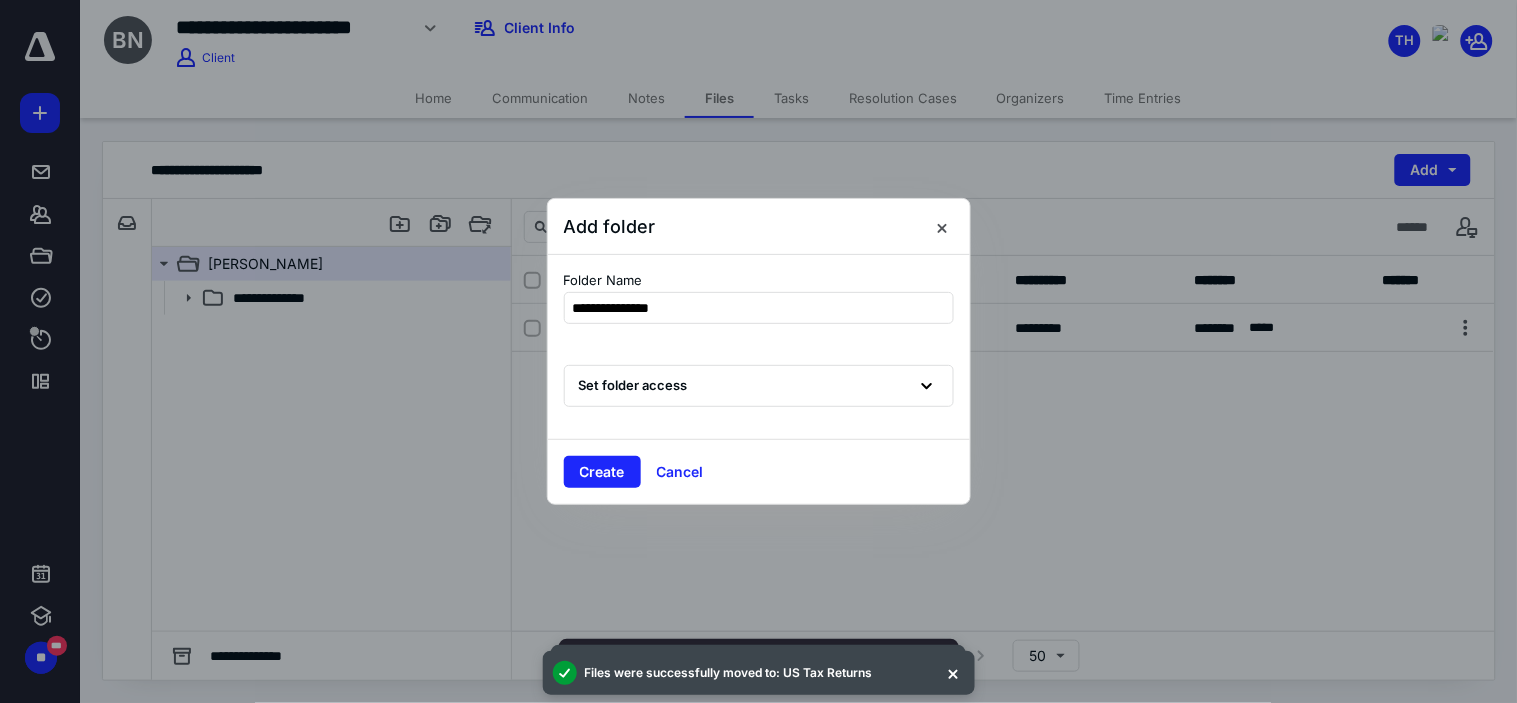 type on "**********" 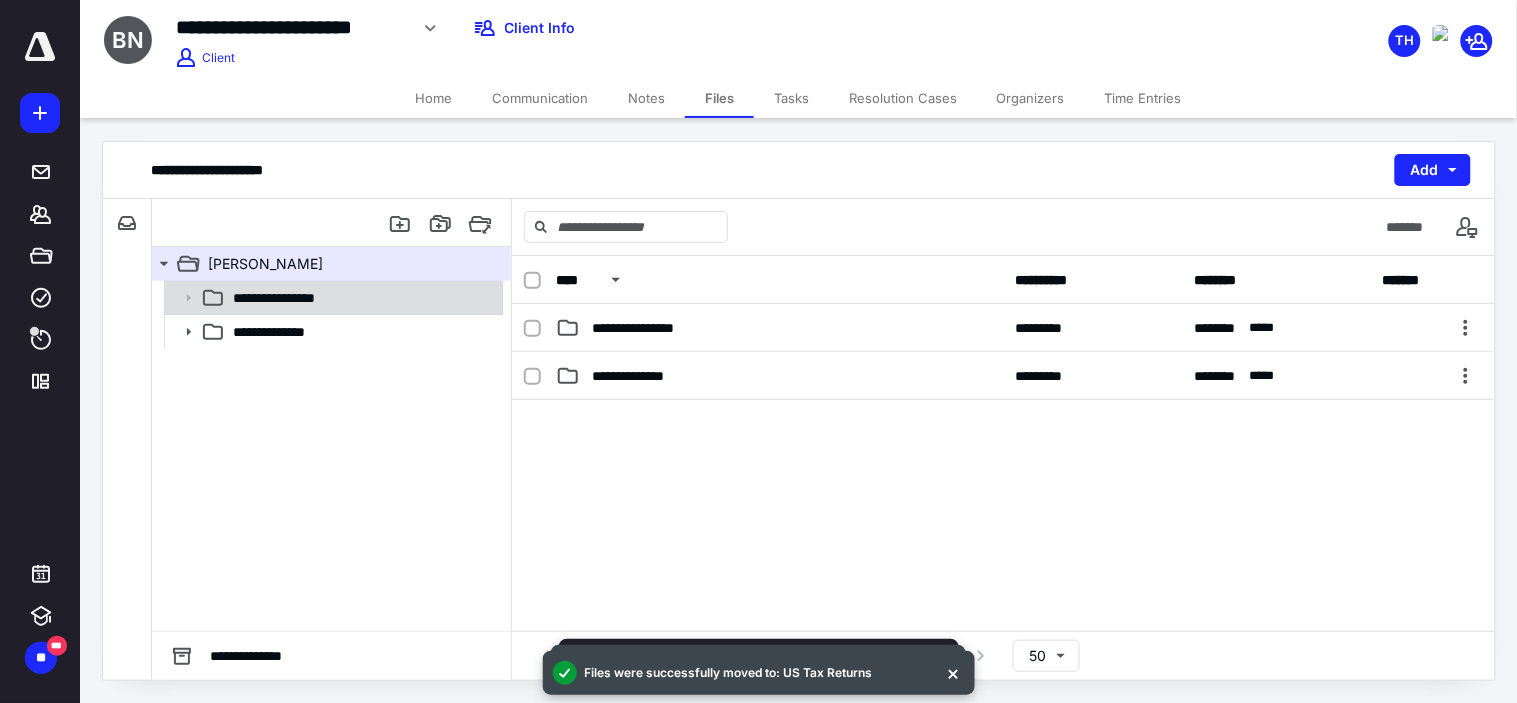 click on "**********" at bounding box center (332, 298) 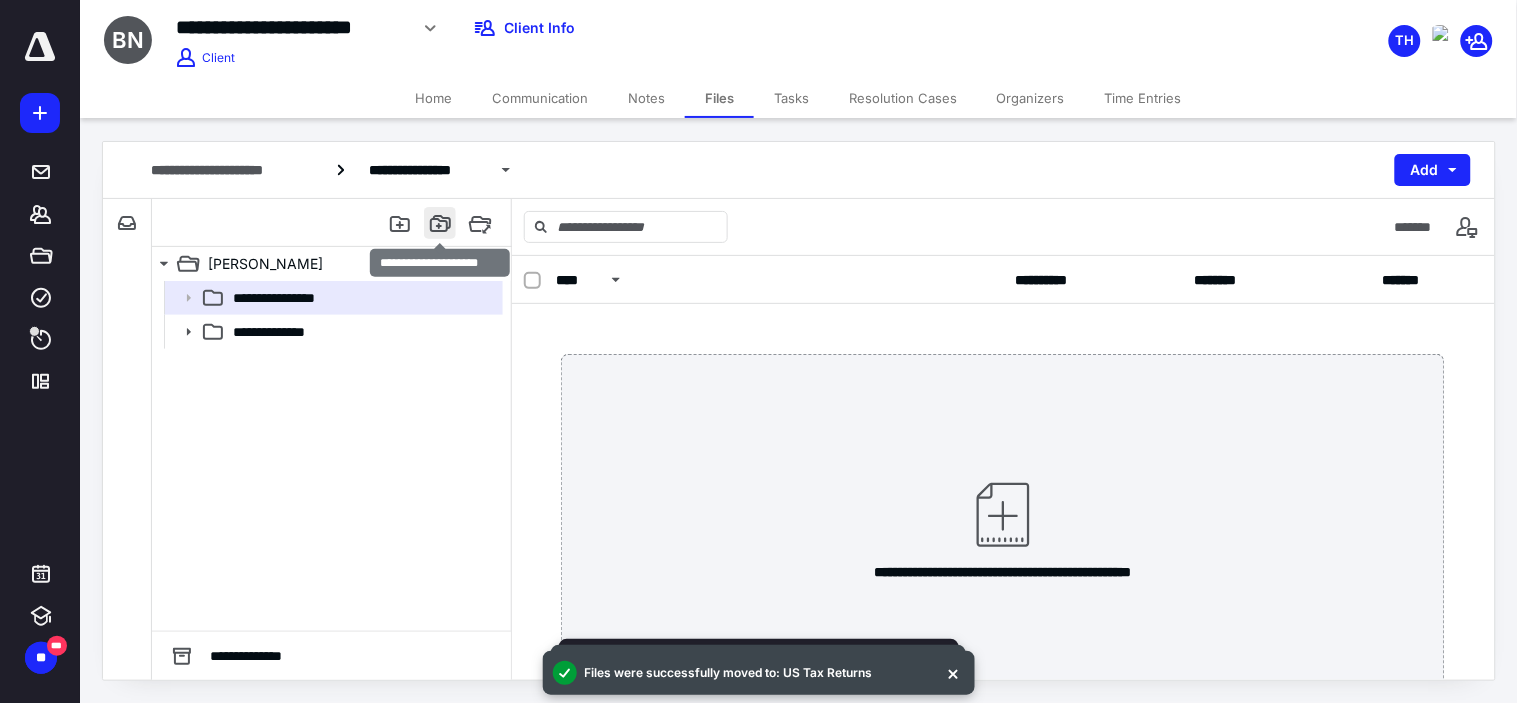 click at bounding box center (440, 223) 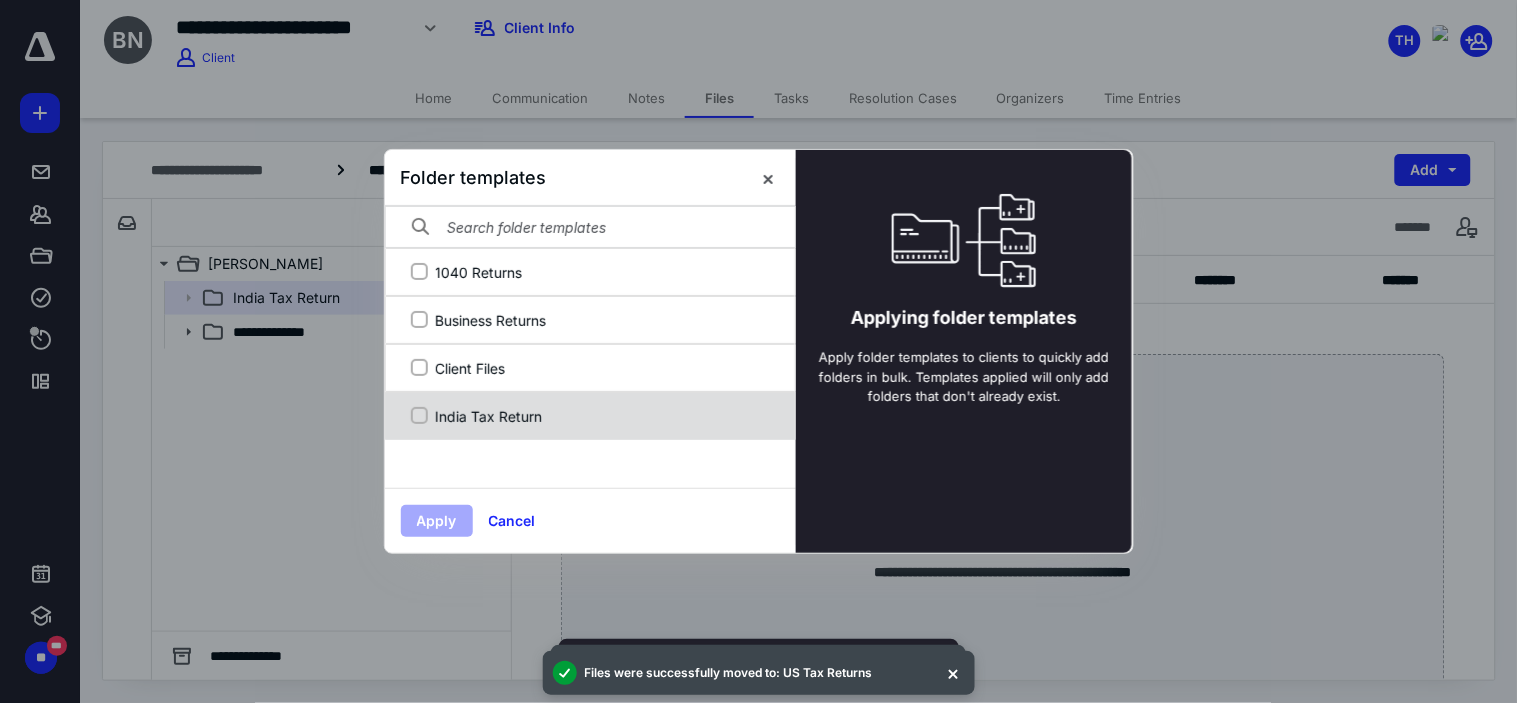 click on "India Tax Return" at bounding box center (590, 416) 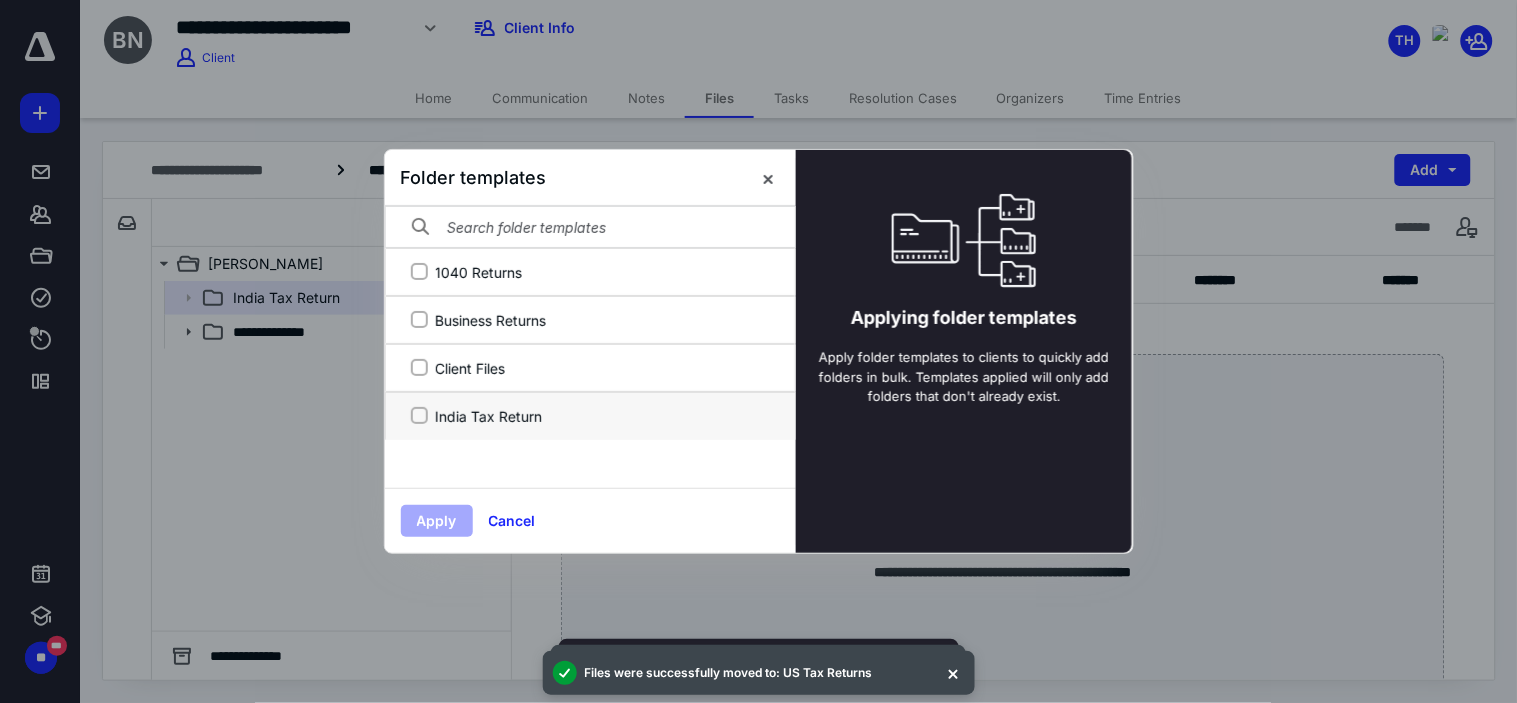 click on "India Tax Return" at bounding box center (419, 416) 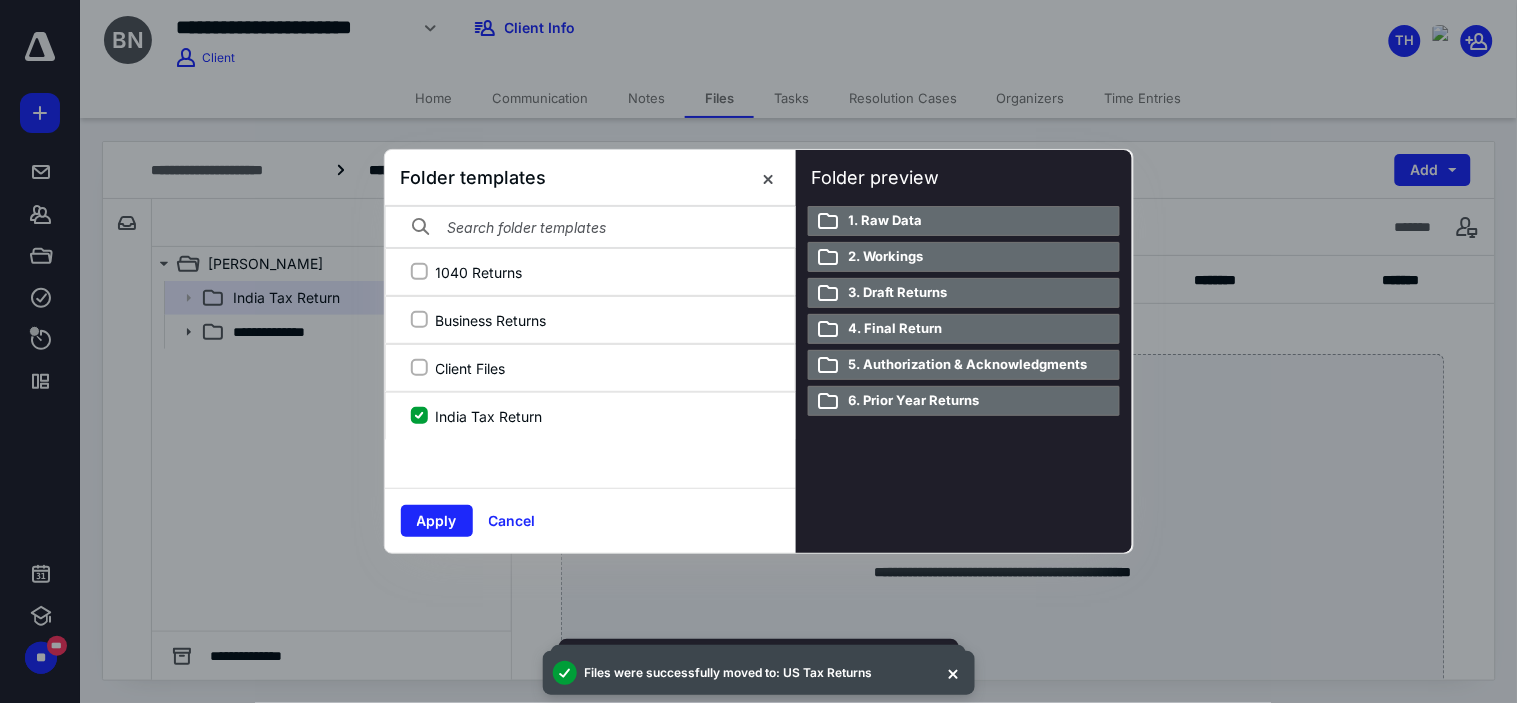 click on "Apply Cancel" at bounding box center (590, 520) 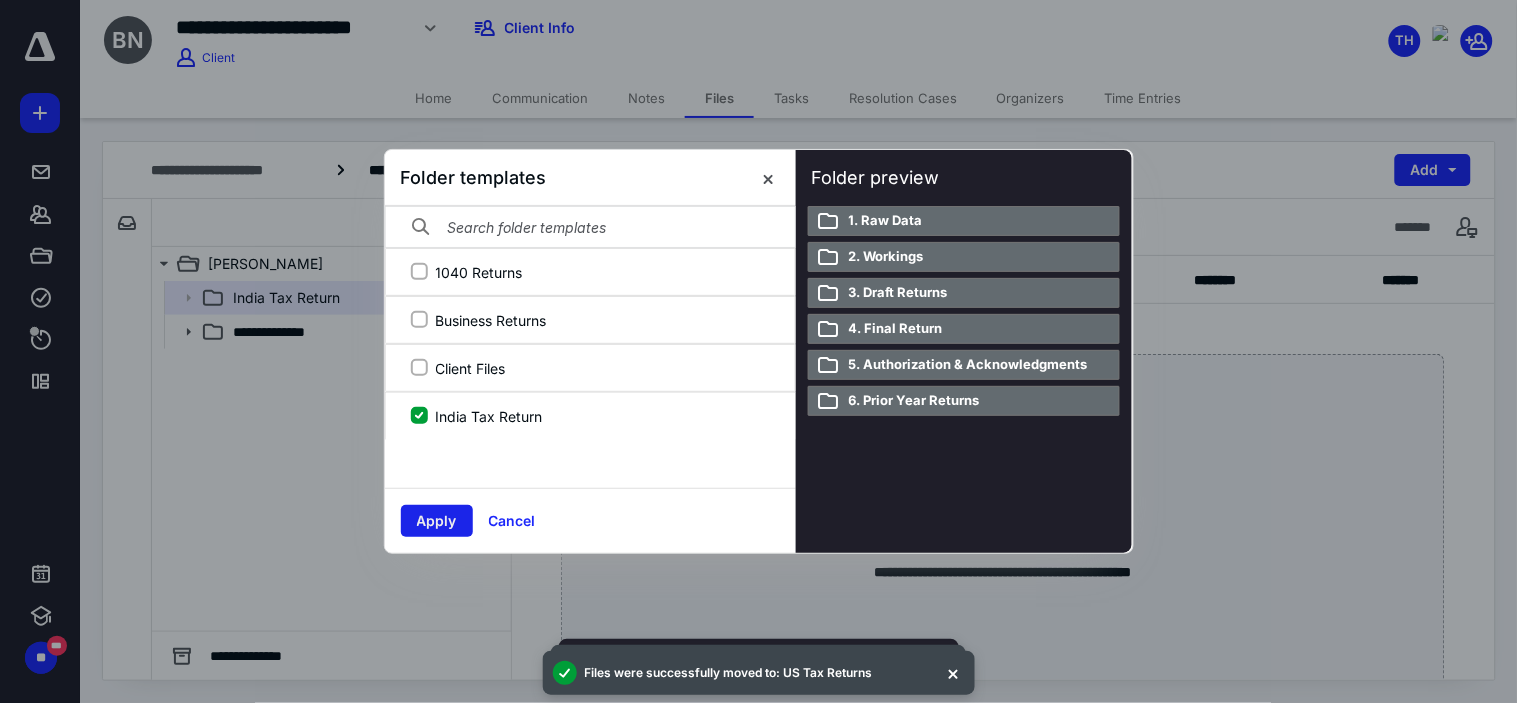 click on "Apply" at bounding box center (437, 521) 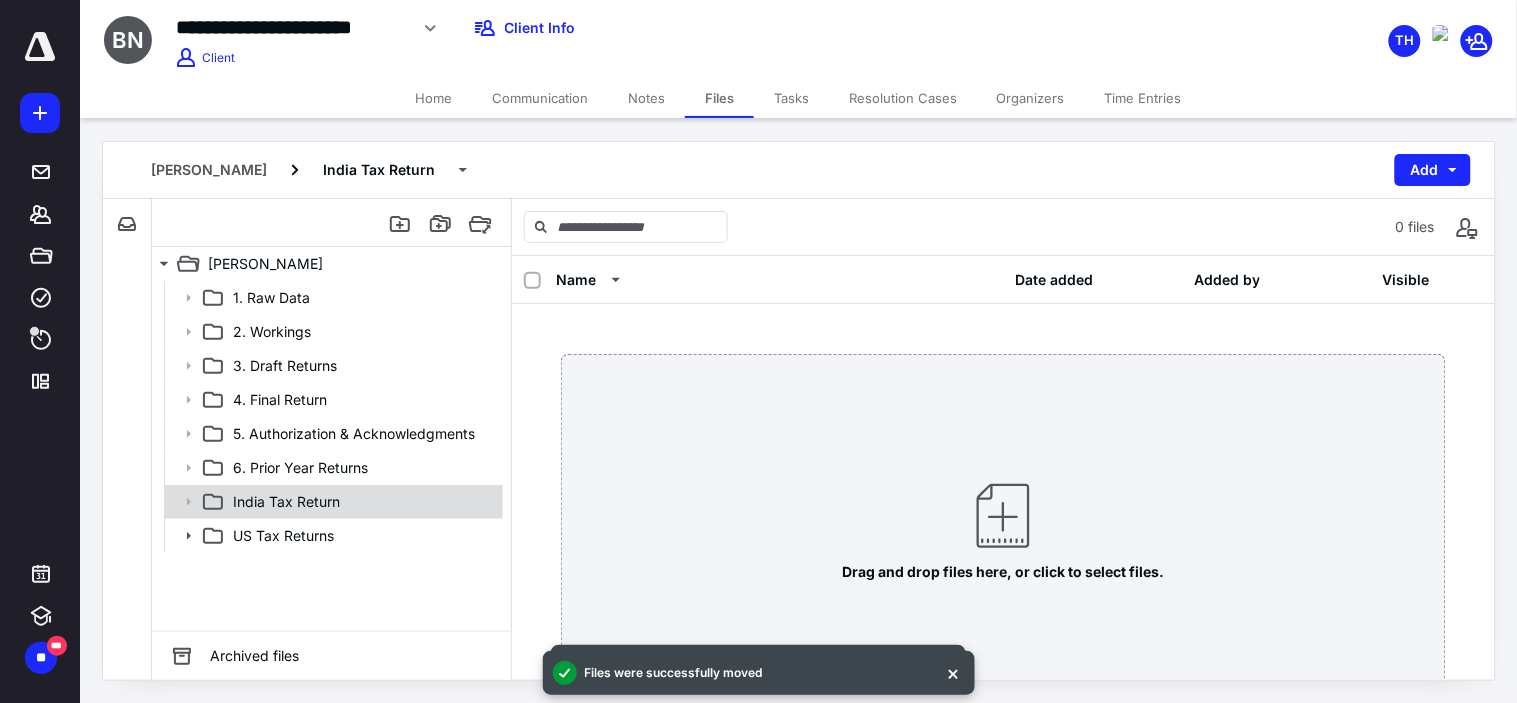 click on "India Tax Return" at bounding box center [332, 502] 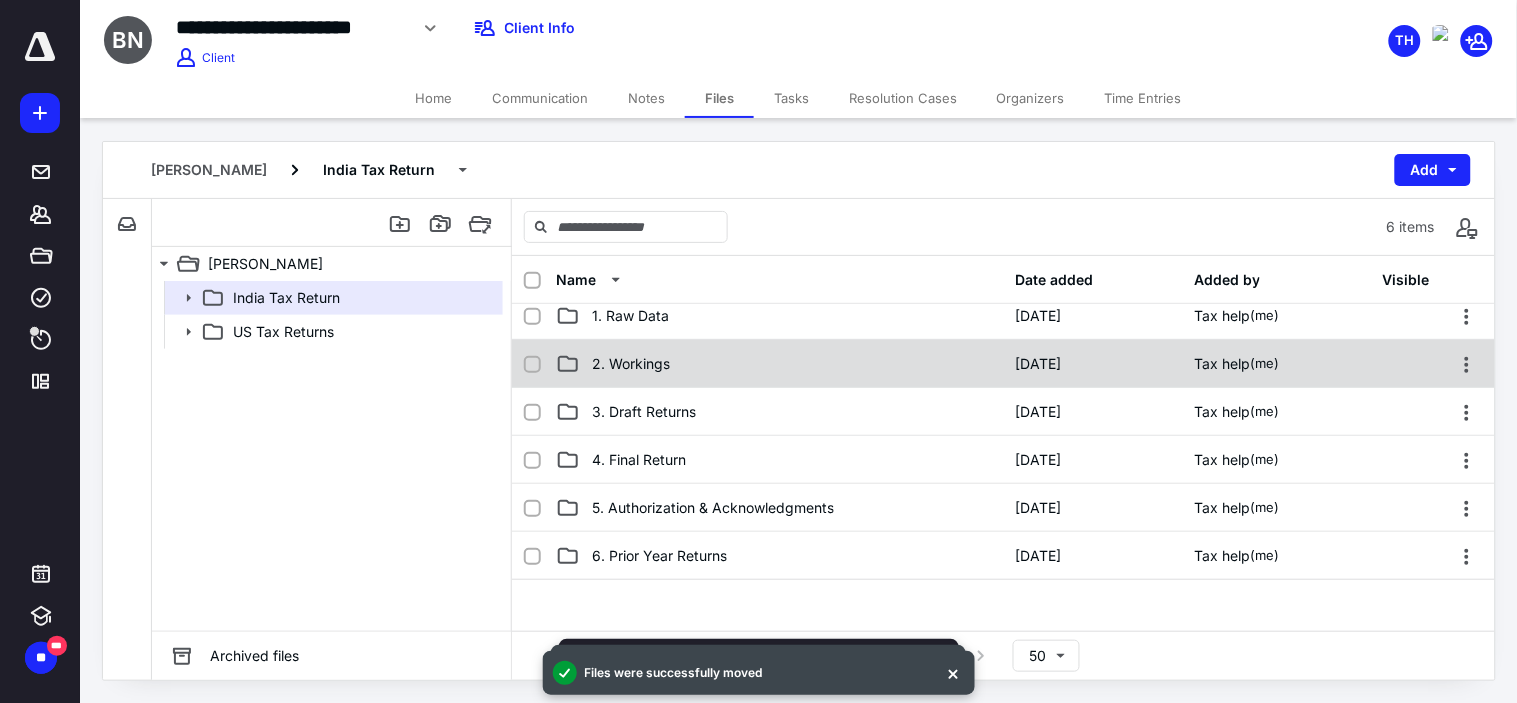 scroll, scrollTop: 0, scrollLeft: 0, axis: both 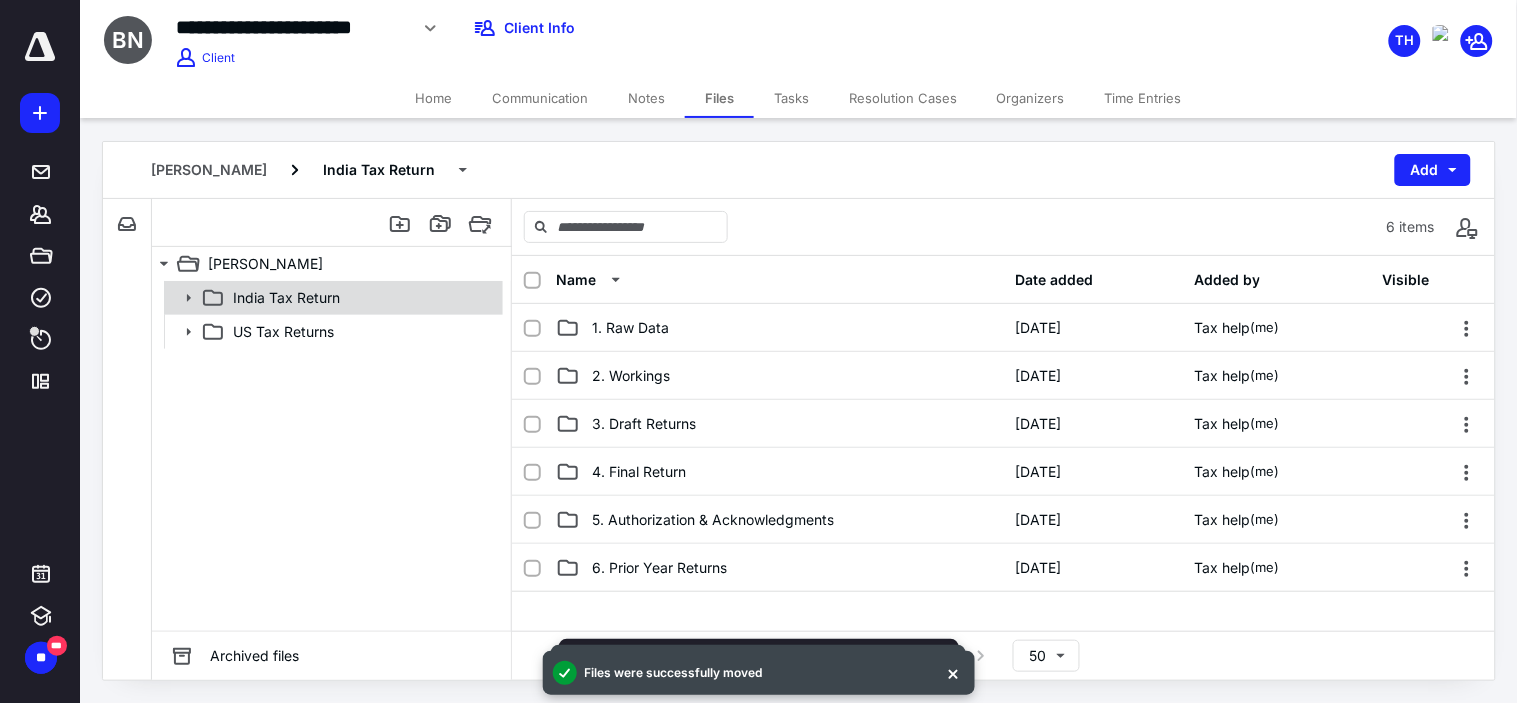 click 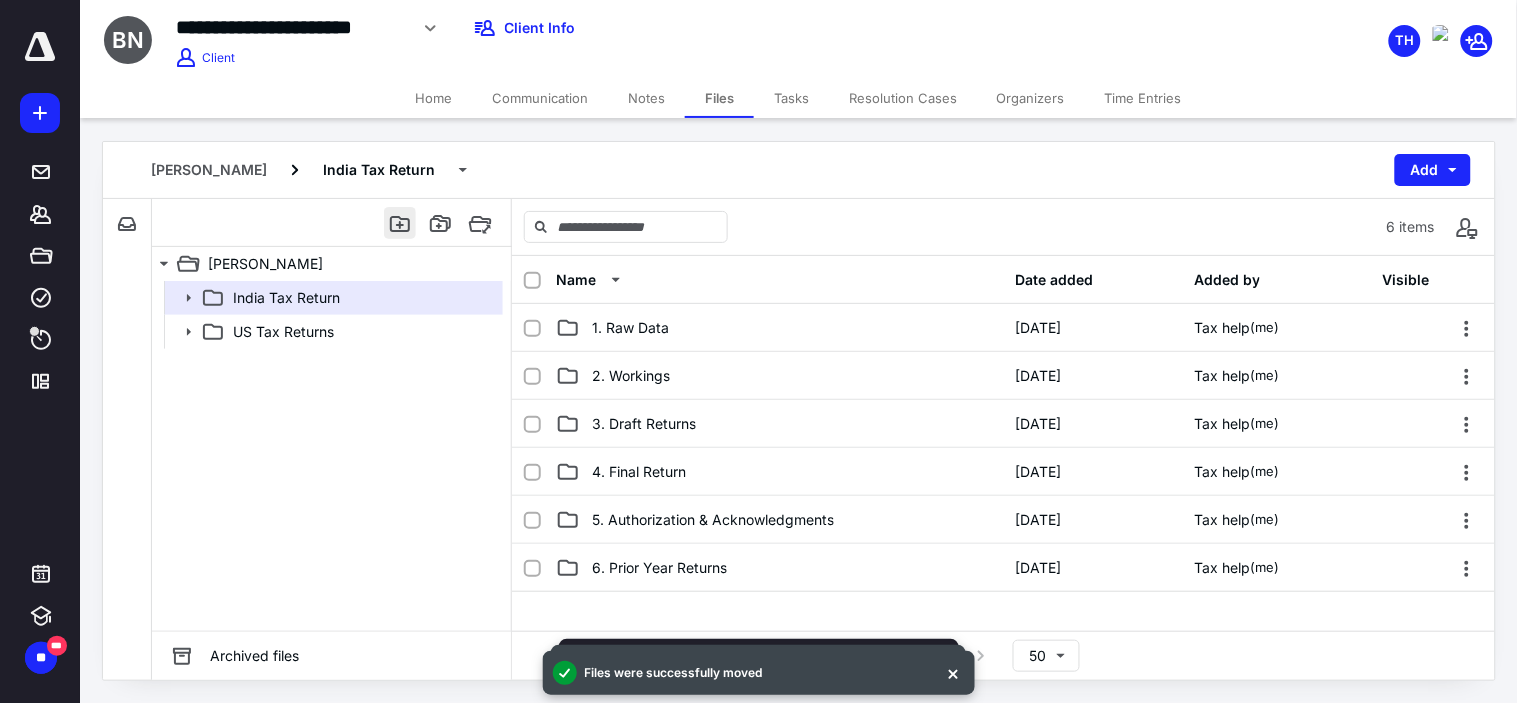 click at bounding box center [400, 223] 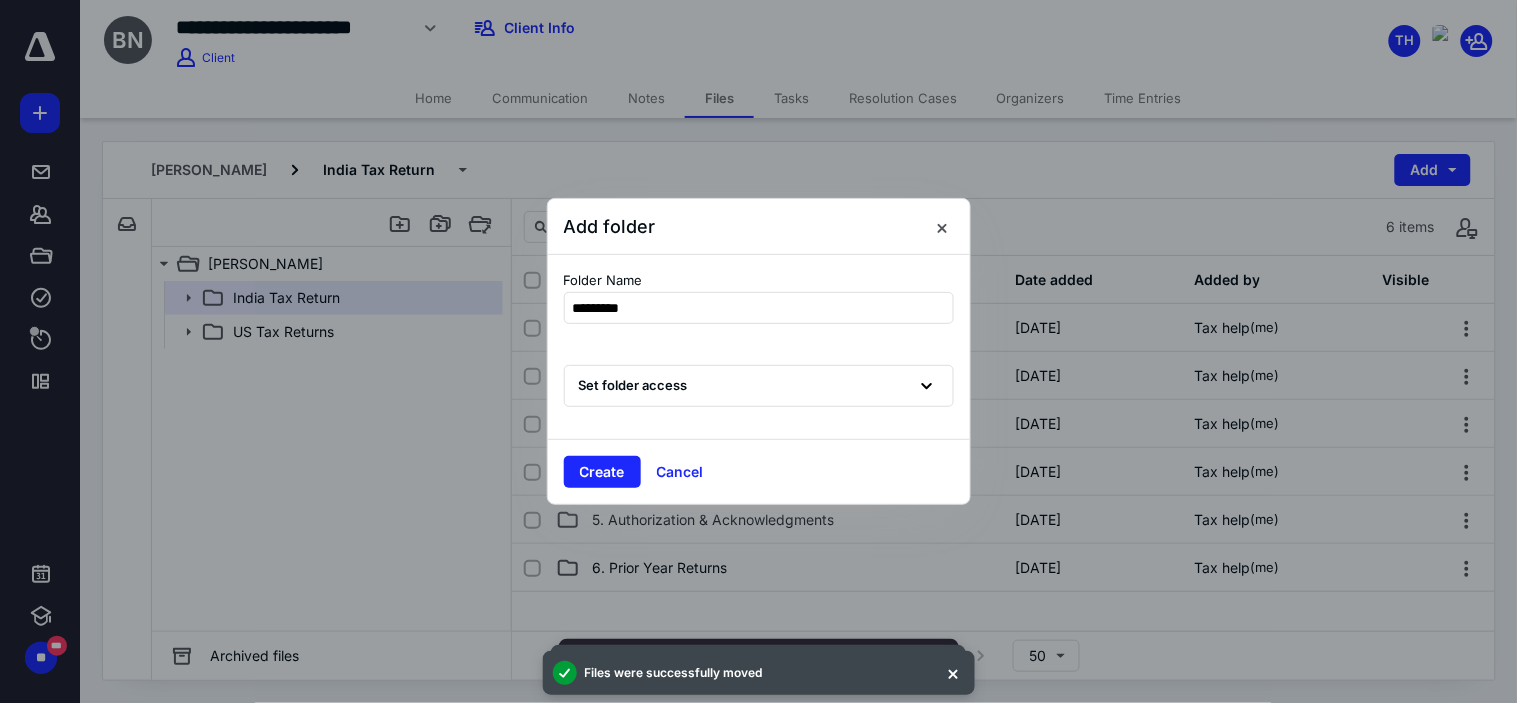 type on "**********" 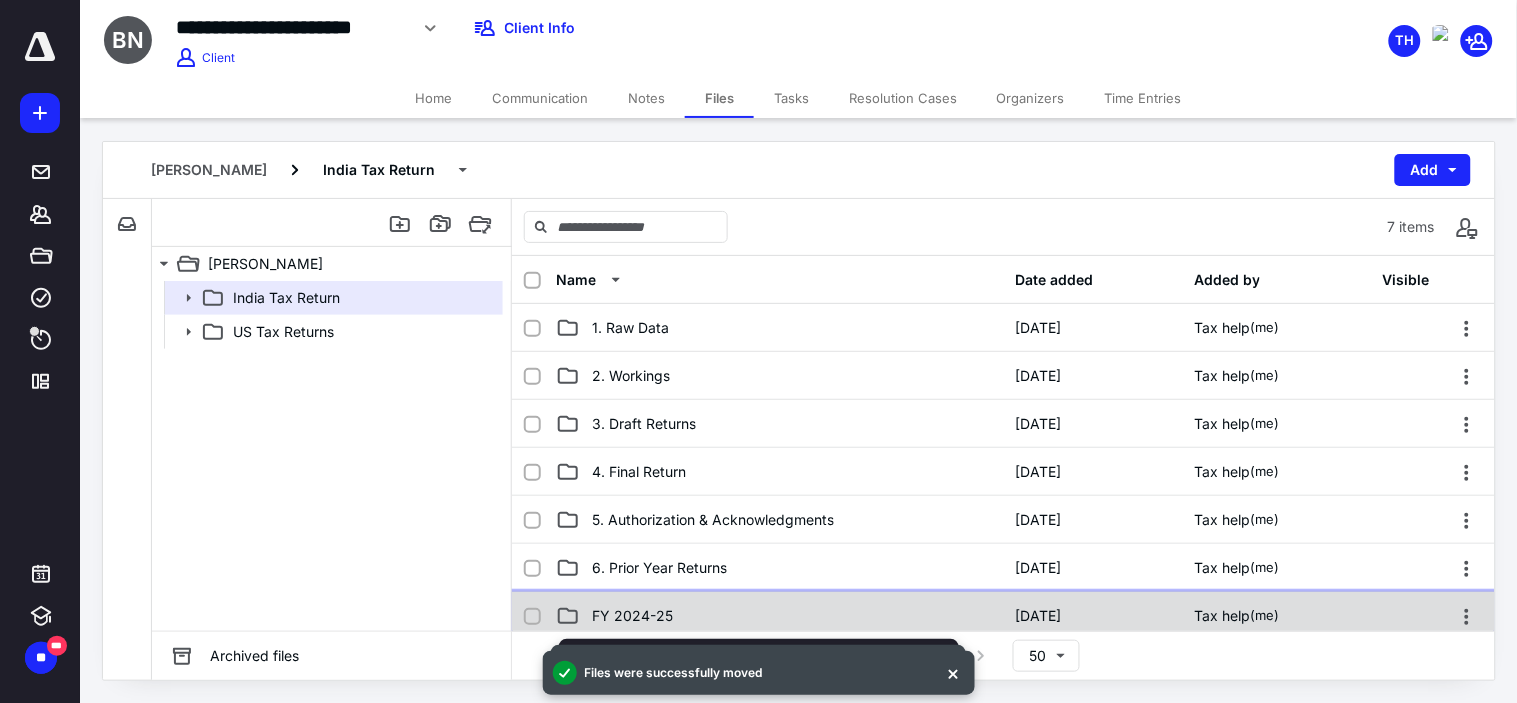click on "FY 2024-25" at bounding box center [632, 616] 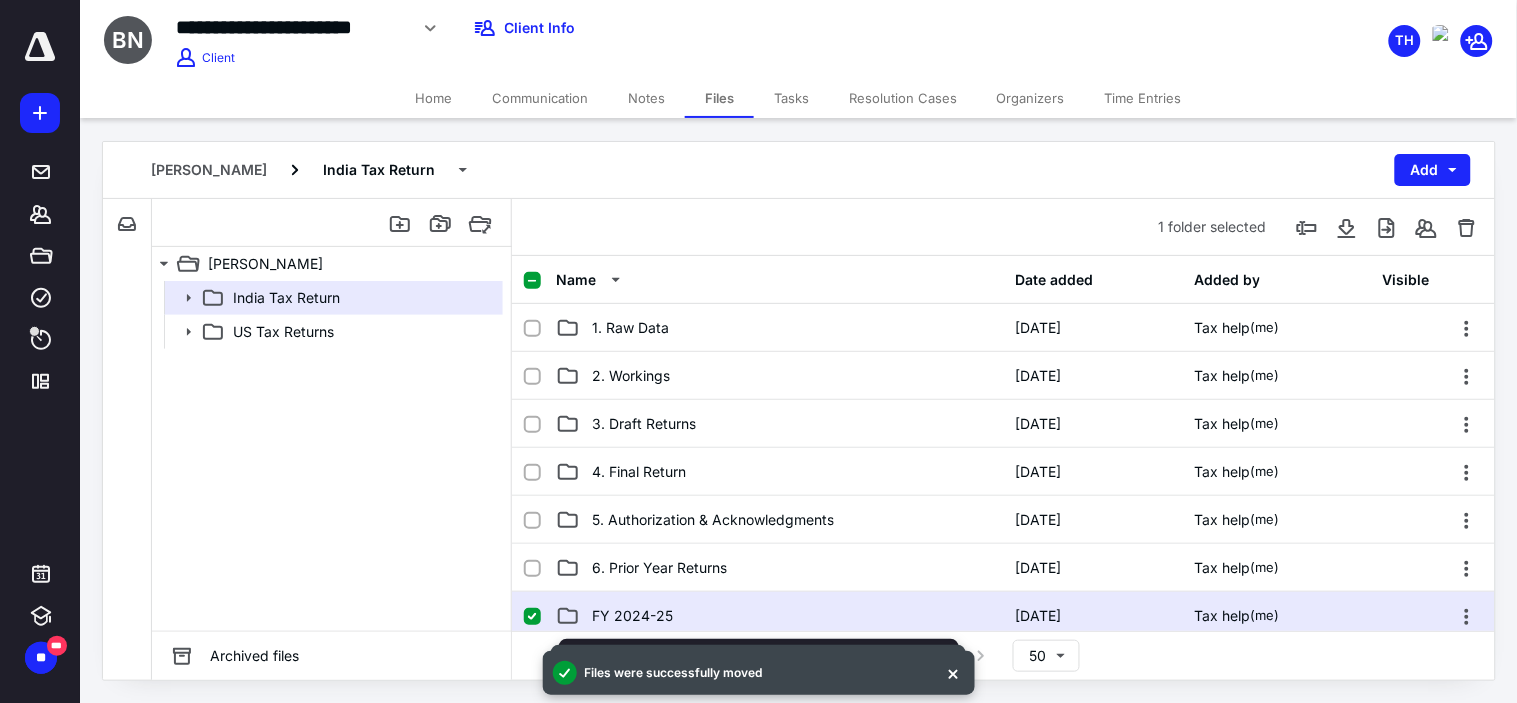 click 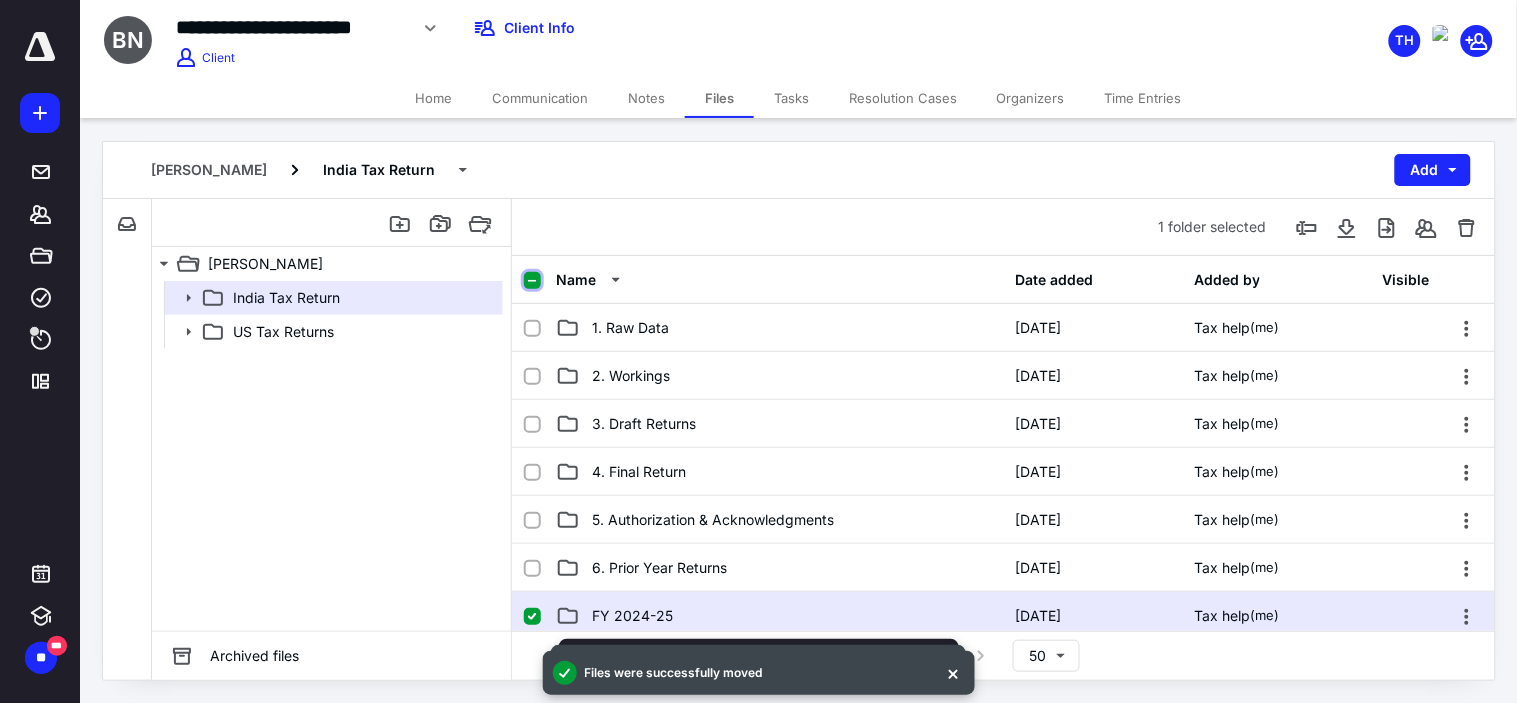 click at bounding box center [532, 281] 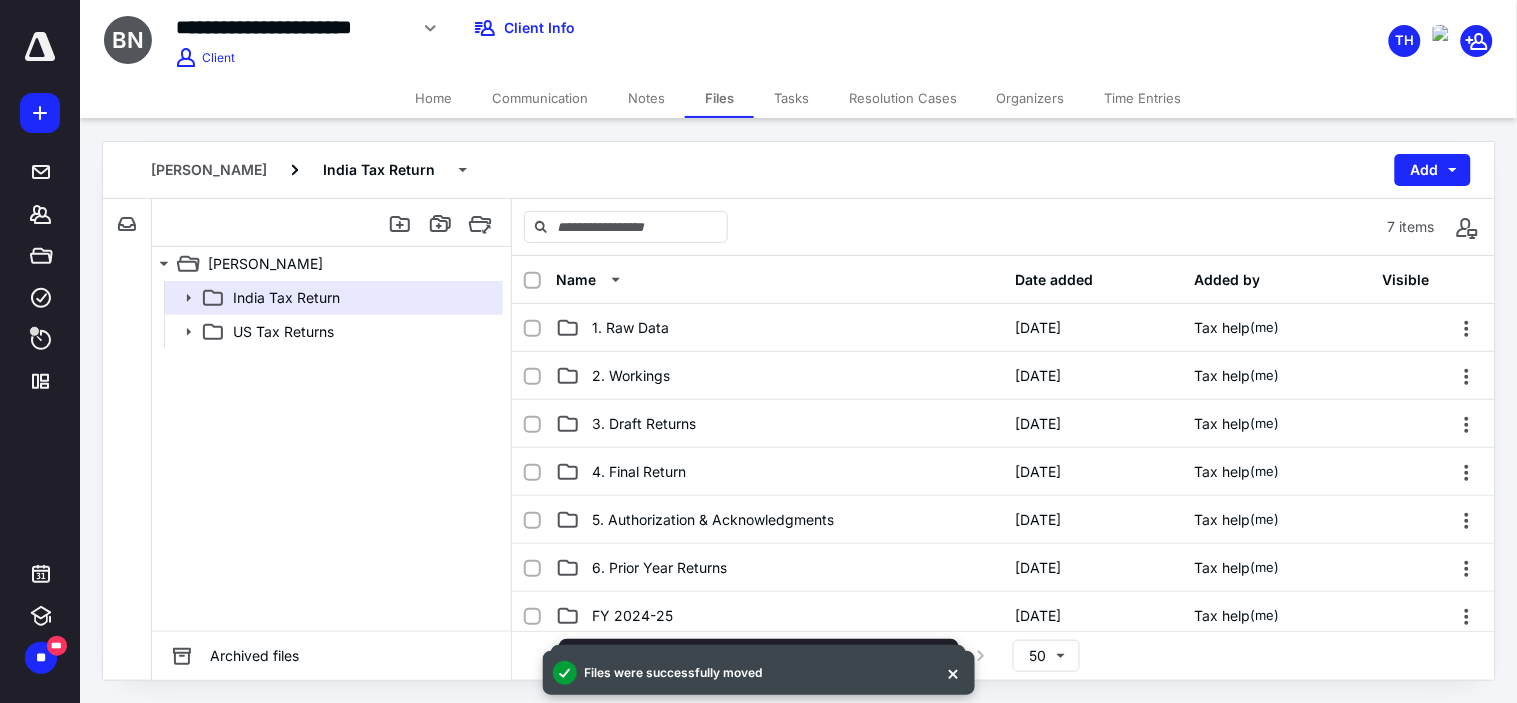 click 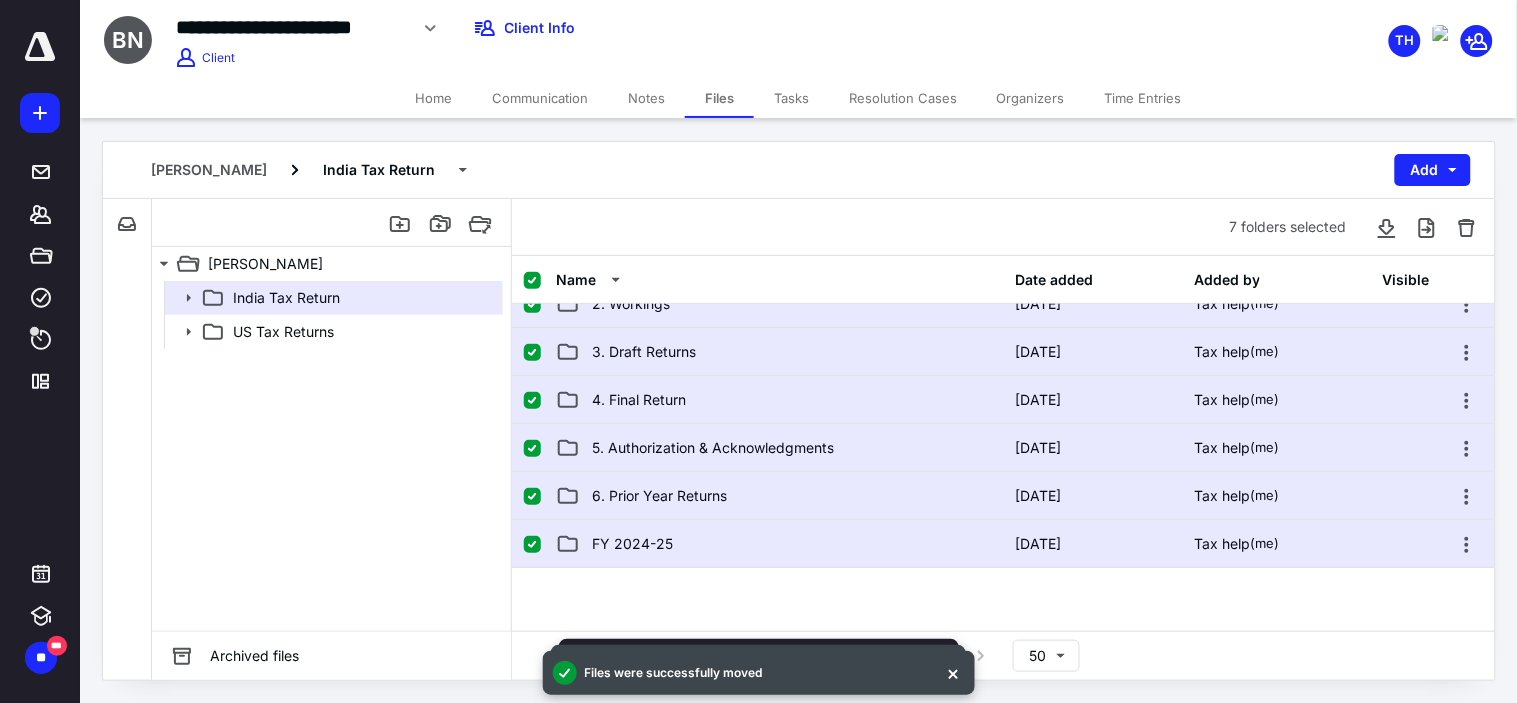 scroll, scrollTop: 111, scrollLeft: 0, axis: vertical 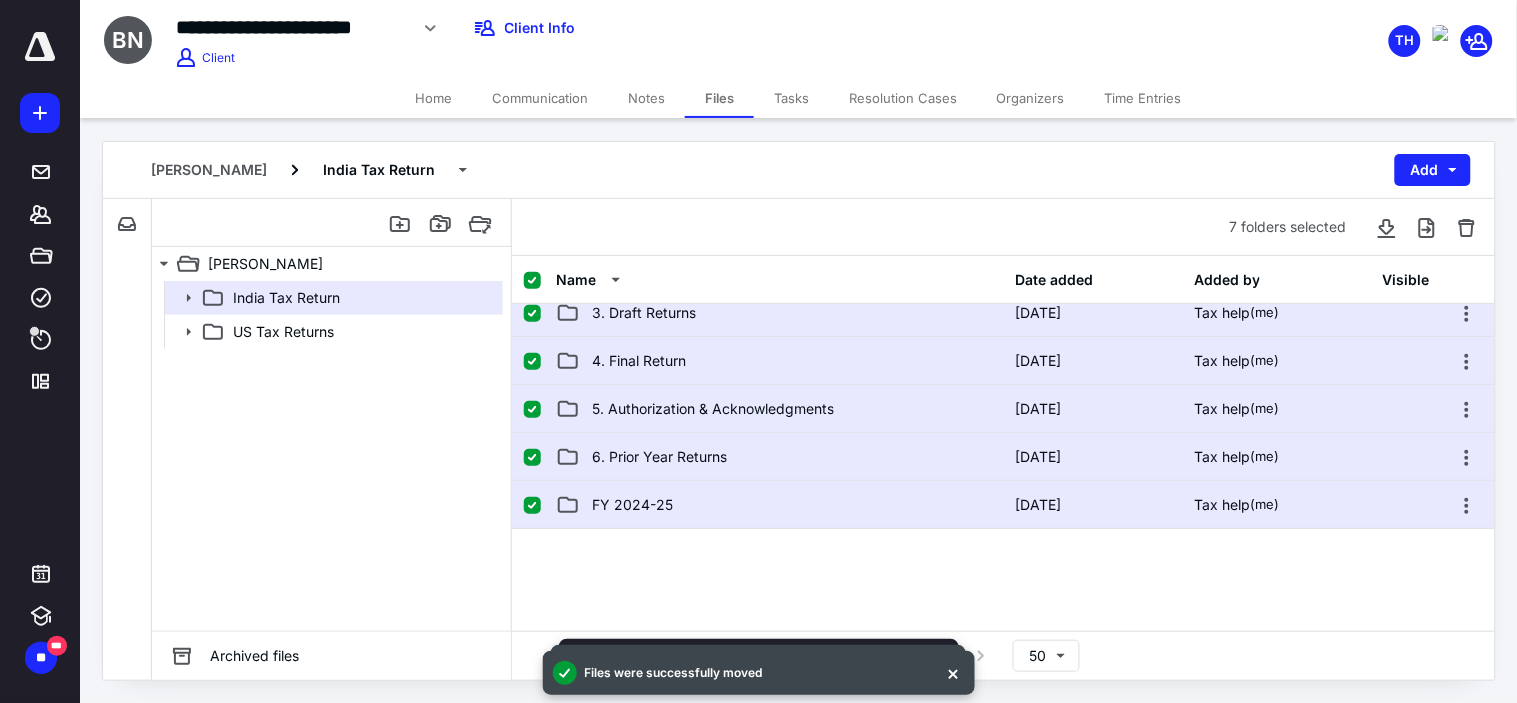 click at bounding box center [532, 506] 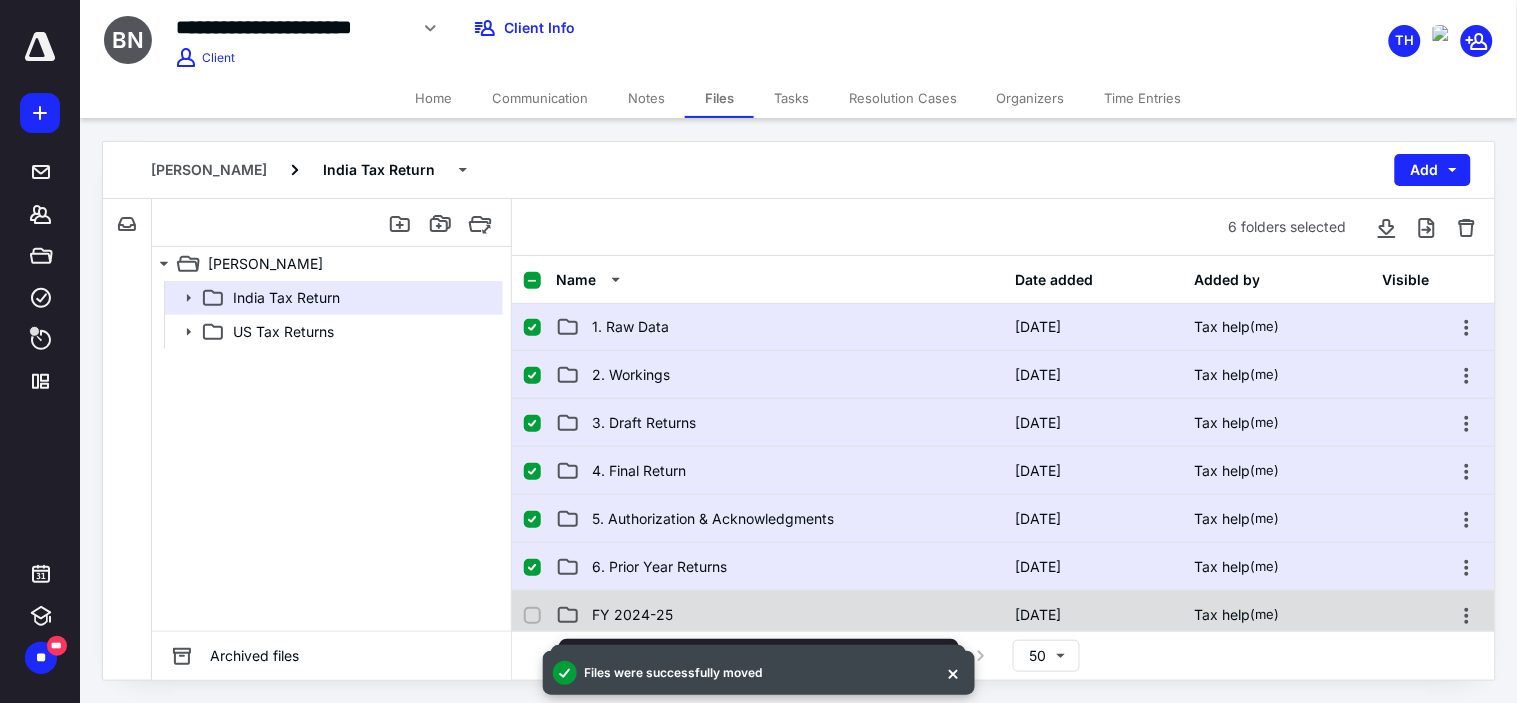 scroll, scrollTop: 0, scrollLeft: 0, axis: both 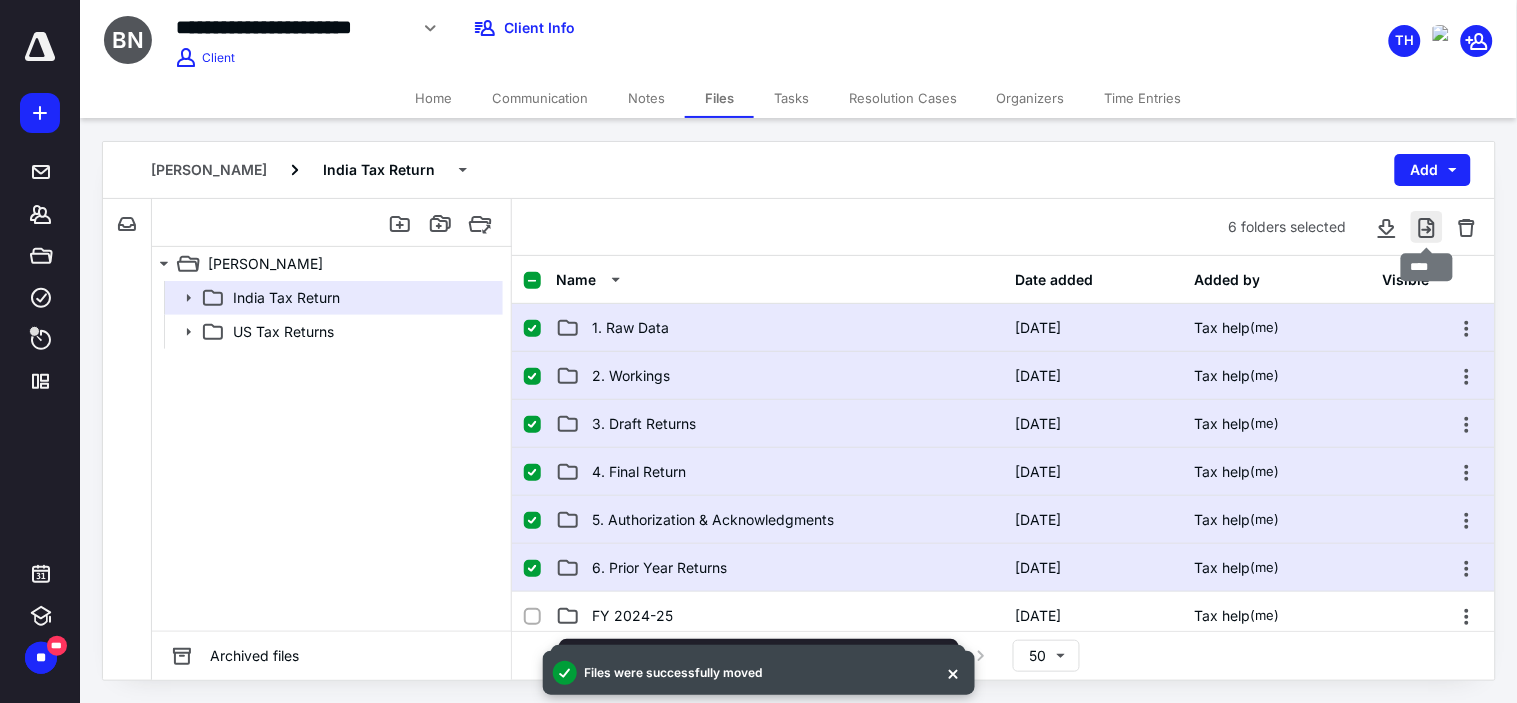 click at bounding box center [1427, 227] 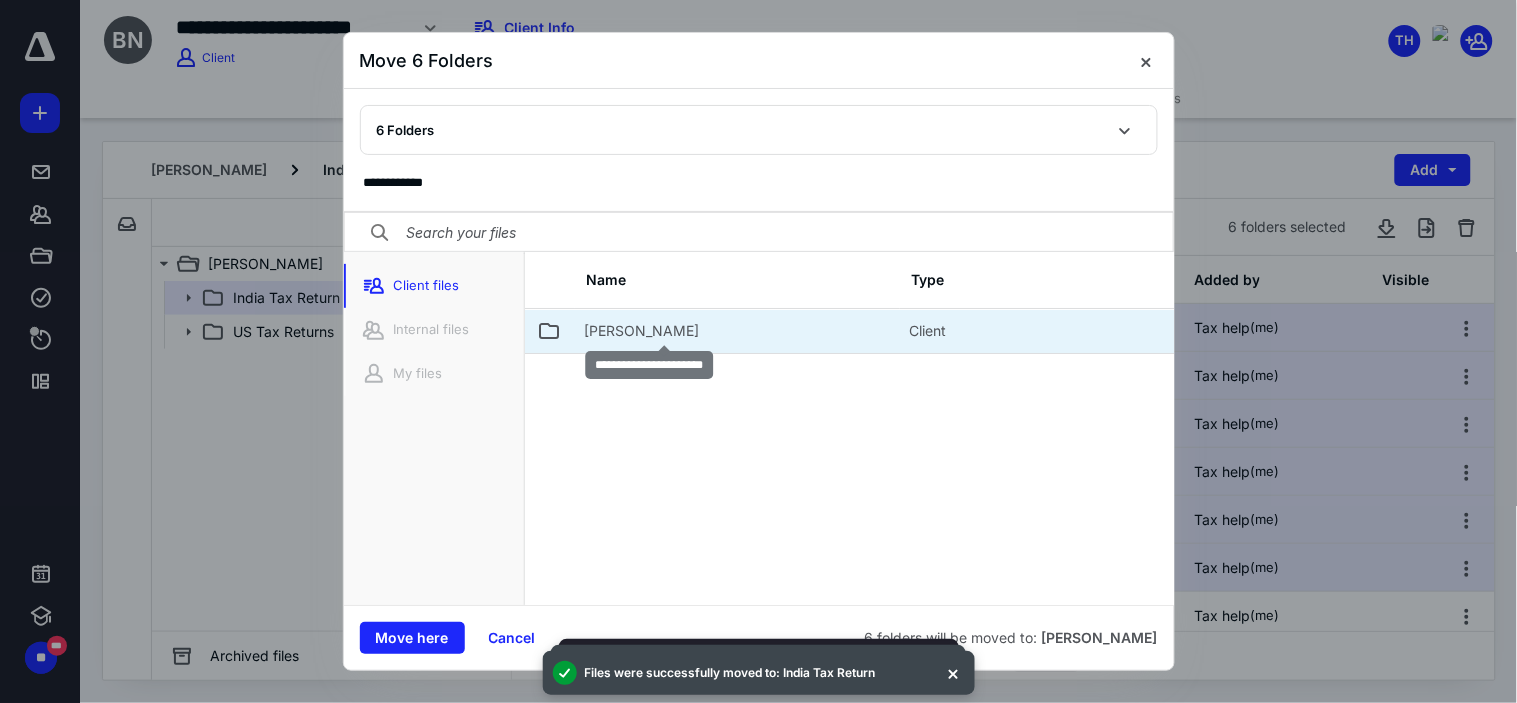 click on "[PERSON_NAME]" at bounding box center [642, 331] 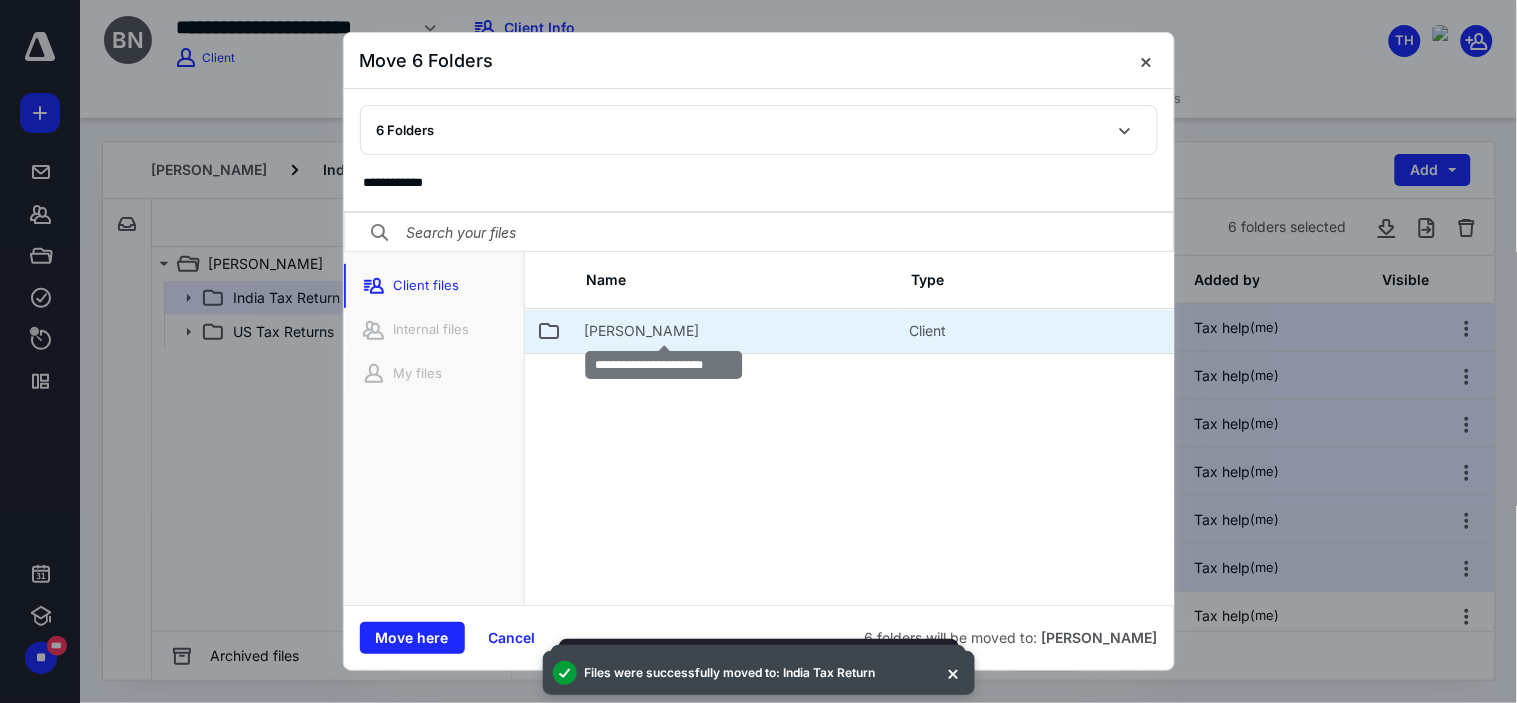 click on "[PERSON_NAME]" at bounding box center (642, 331) 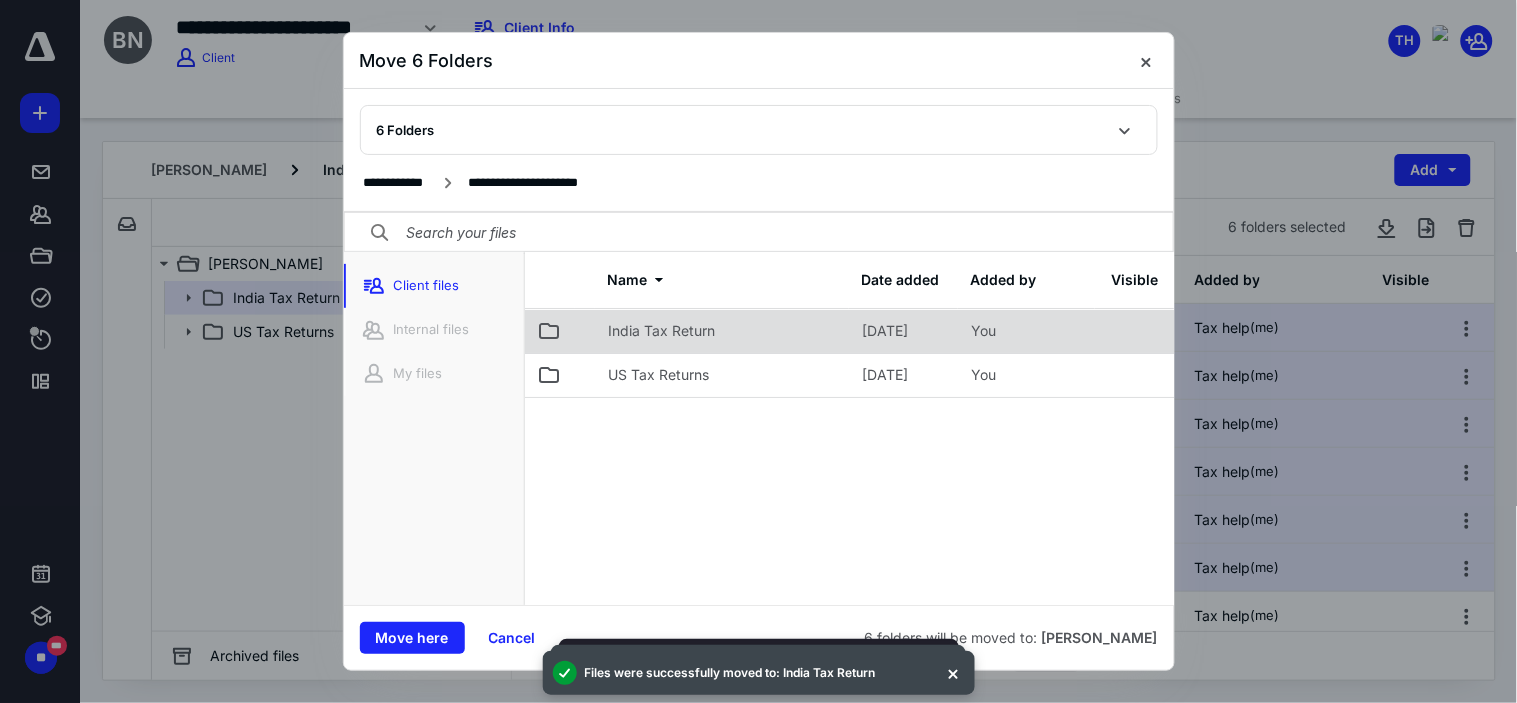 click on "India Tax Return" at bounding box center [662, 331] 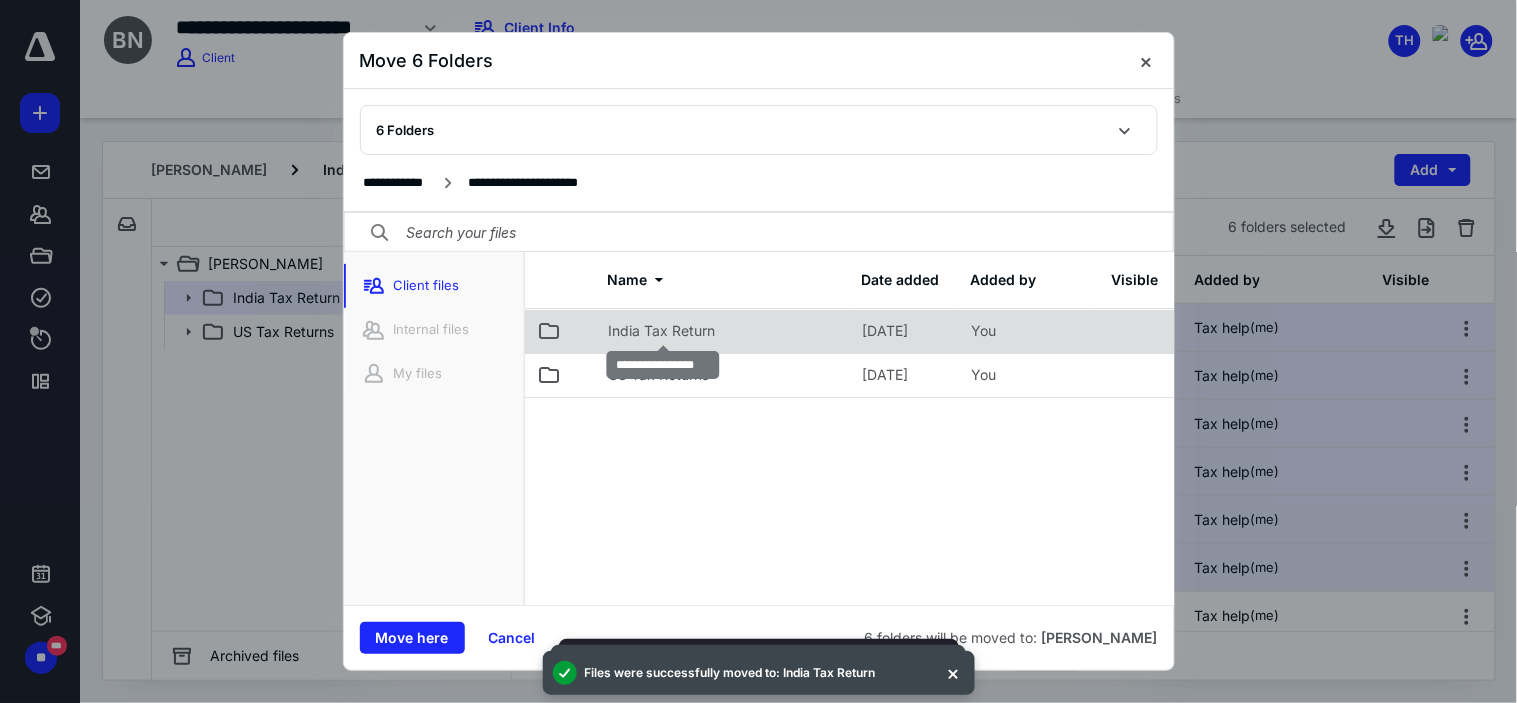 click on "India Tax Return" at bounding box center [662, 331] 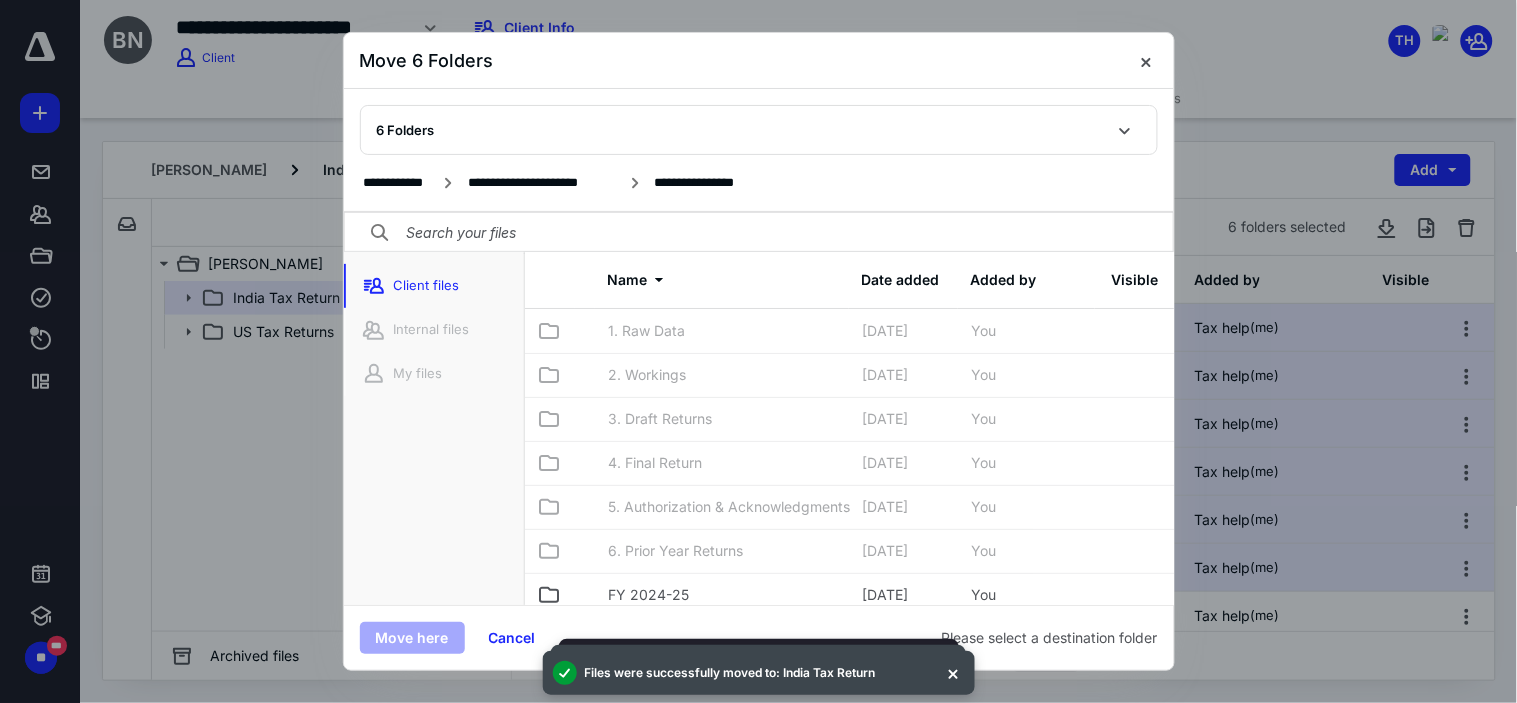 scroll, scrollTop: 56, scrollLeft: 0, axis: vertical 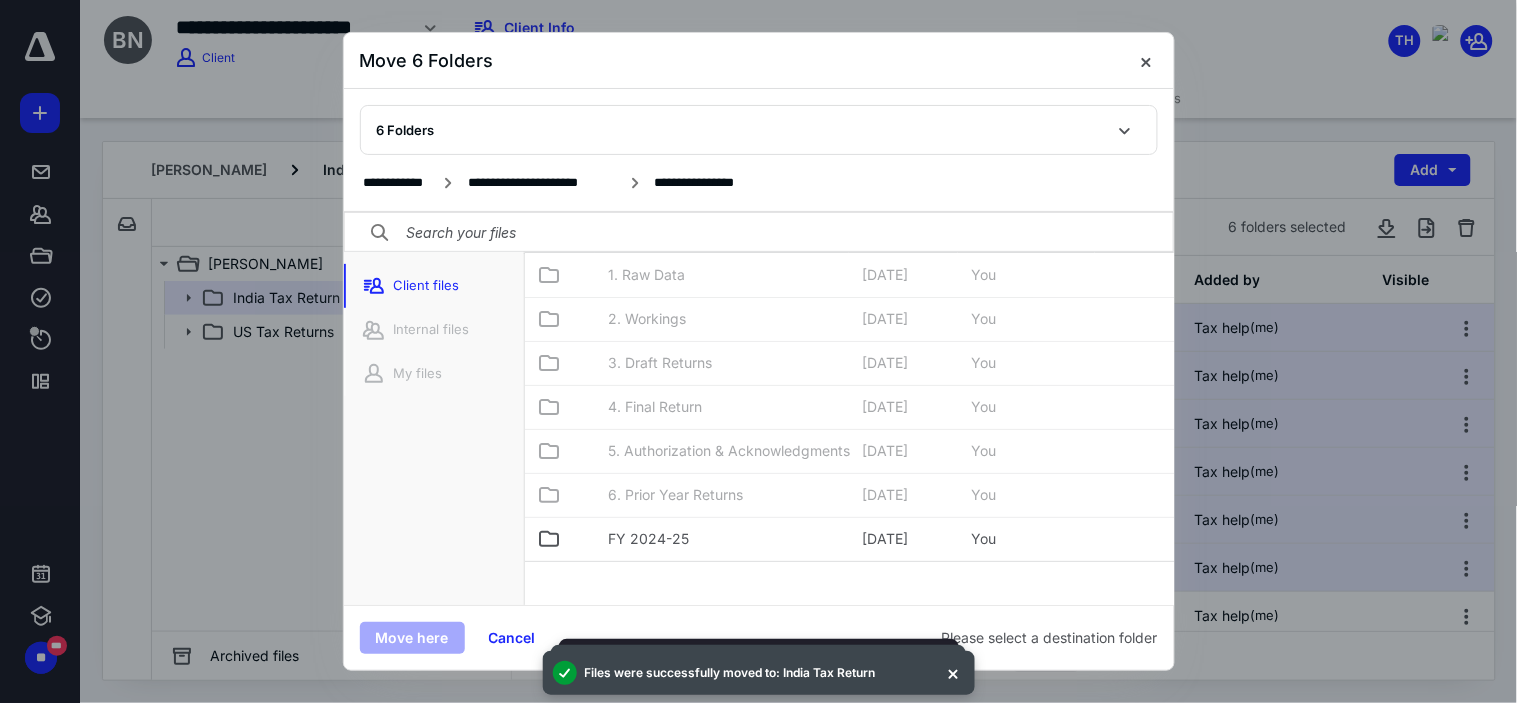 click on "FY 2024-25" at bounding box center [649, 539] 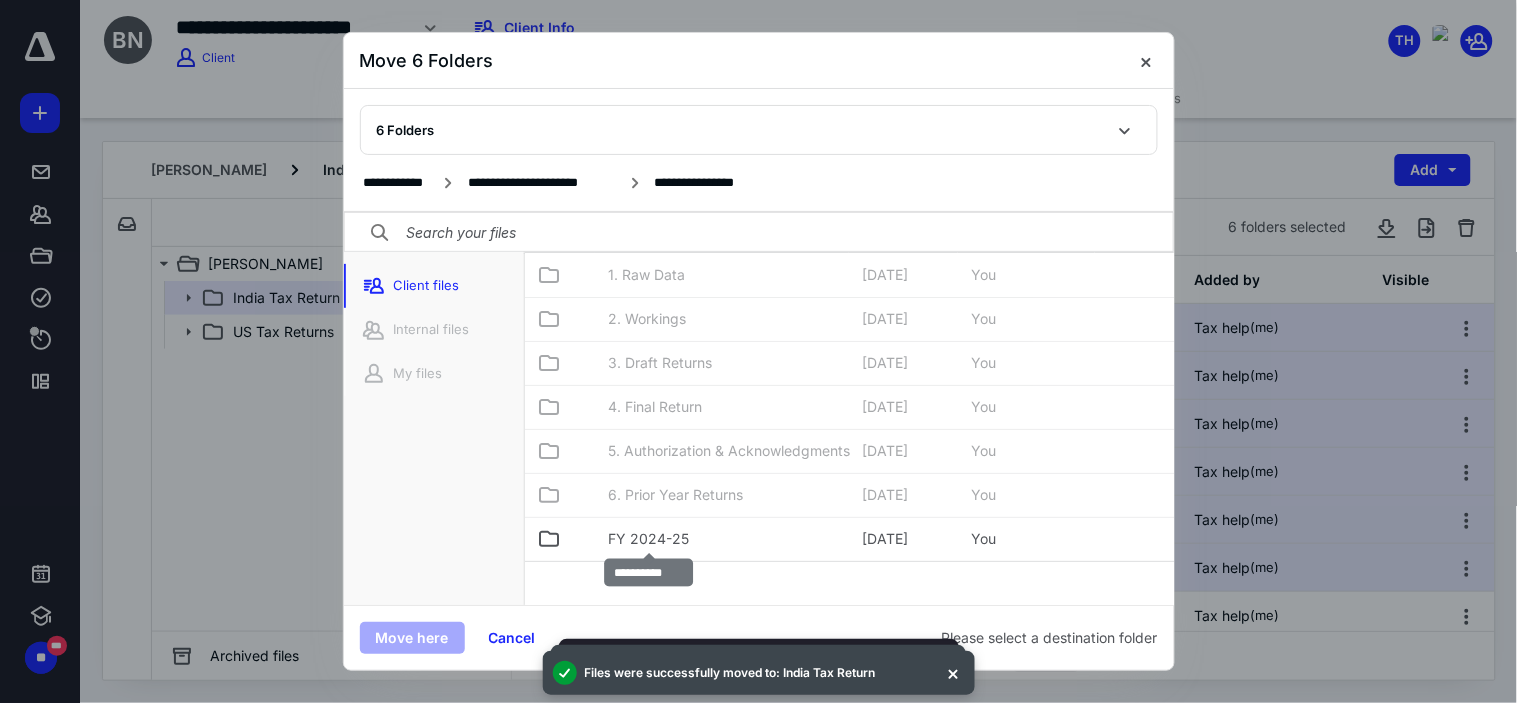 click on "FY 2024-25" at bounding box center (649, 539) 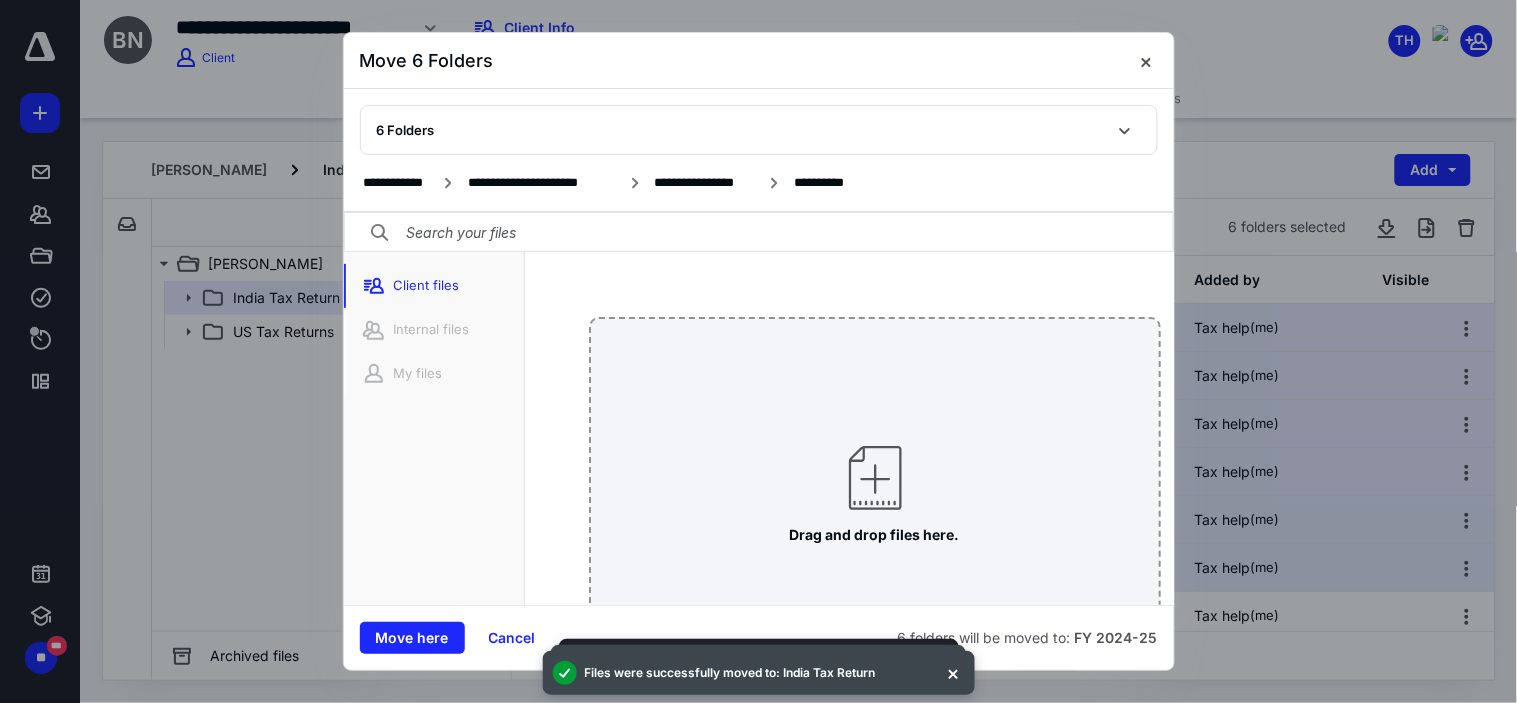 click on "Move here" at bounding box center [412, 638] 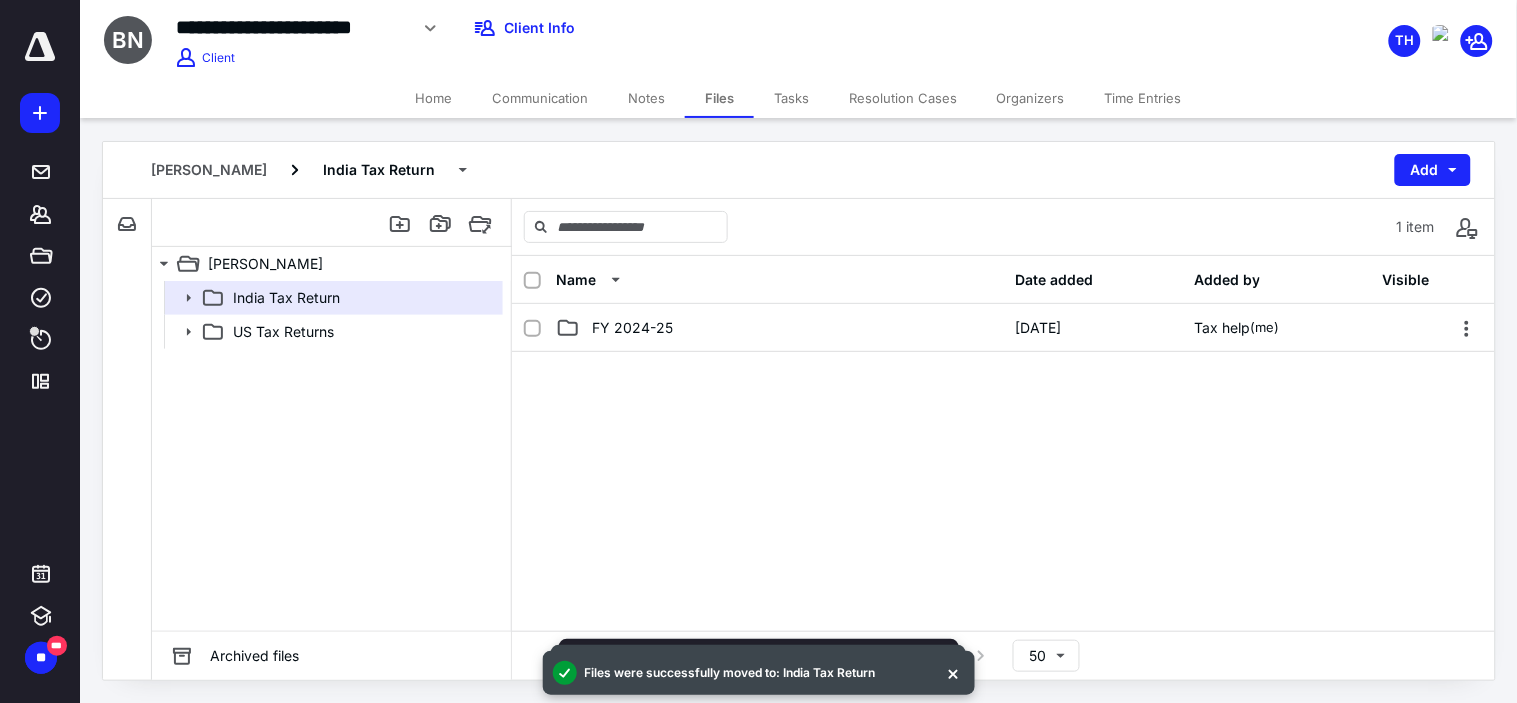 click at bounding box center (1003, 502) 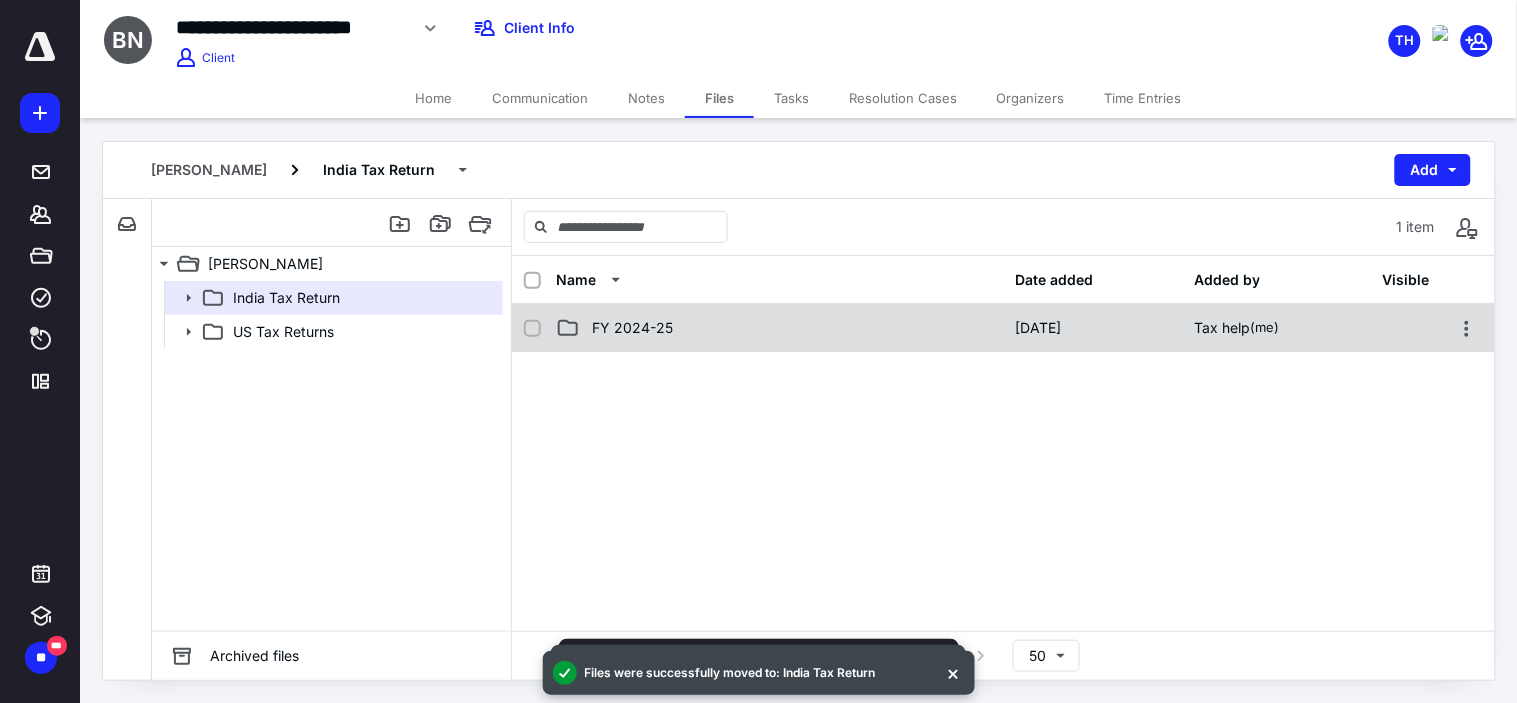 click on "FY 2024-25" at bounding box center (779, 328) 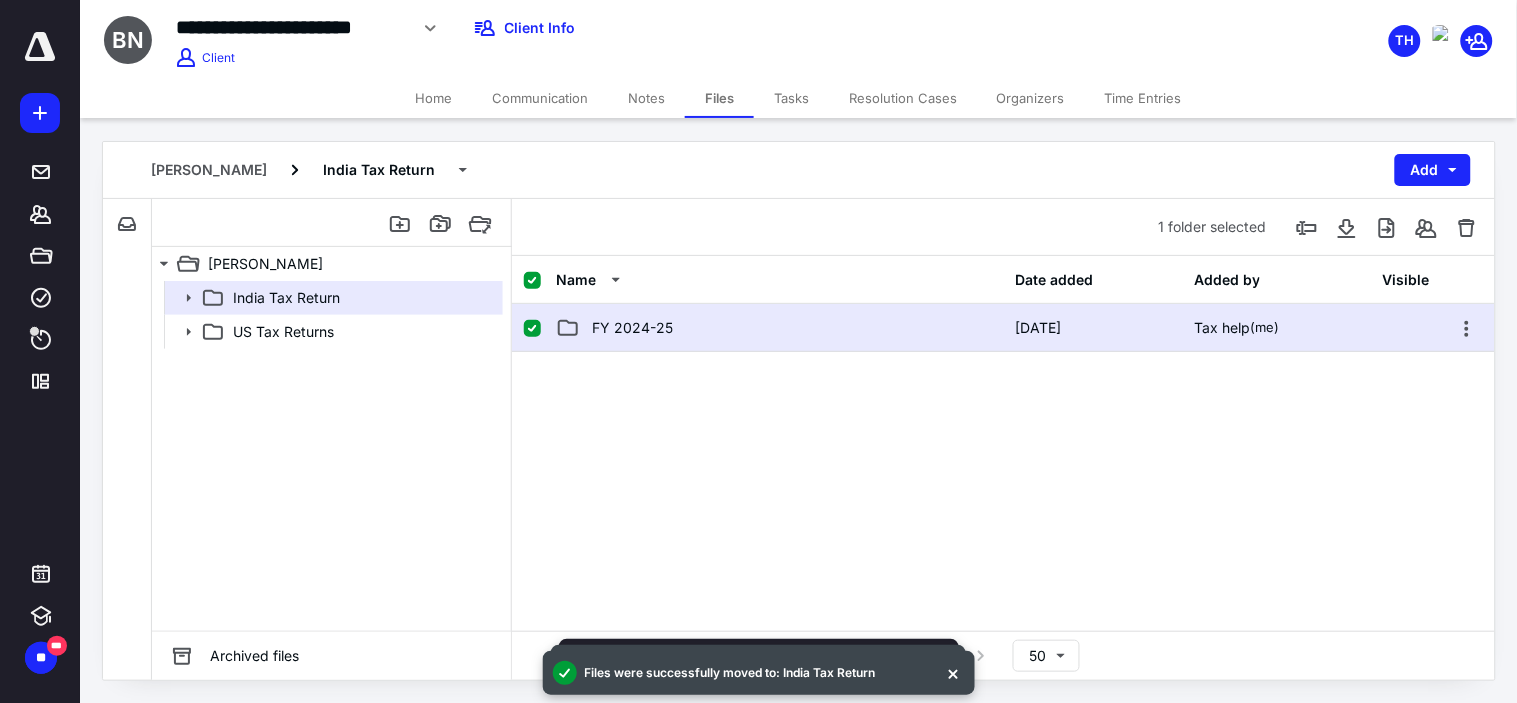 click on "FY 2024-25" at bounding box center [779, 328] 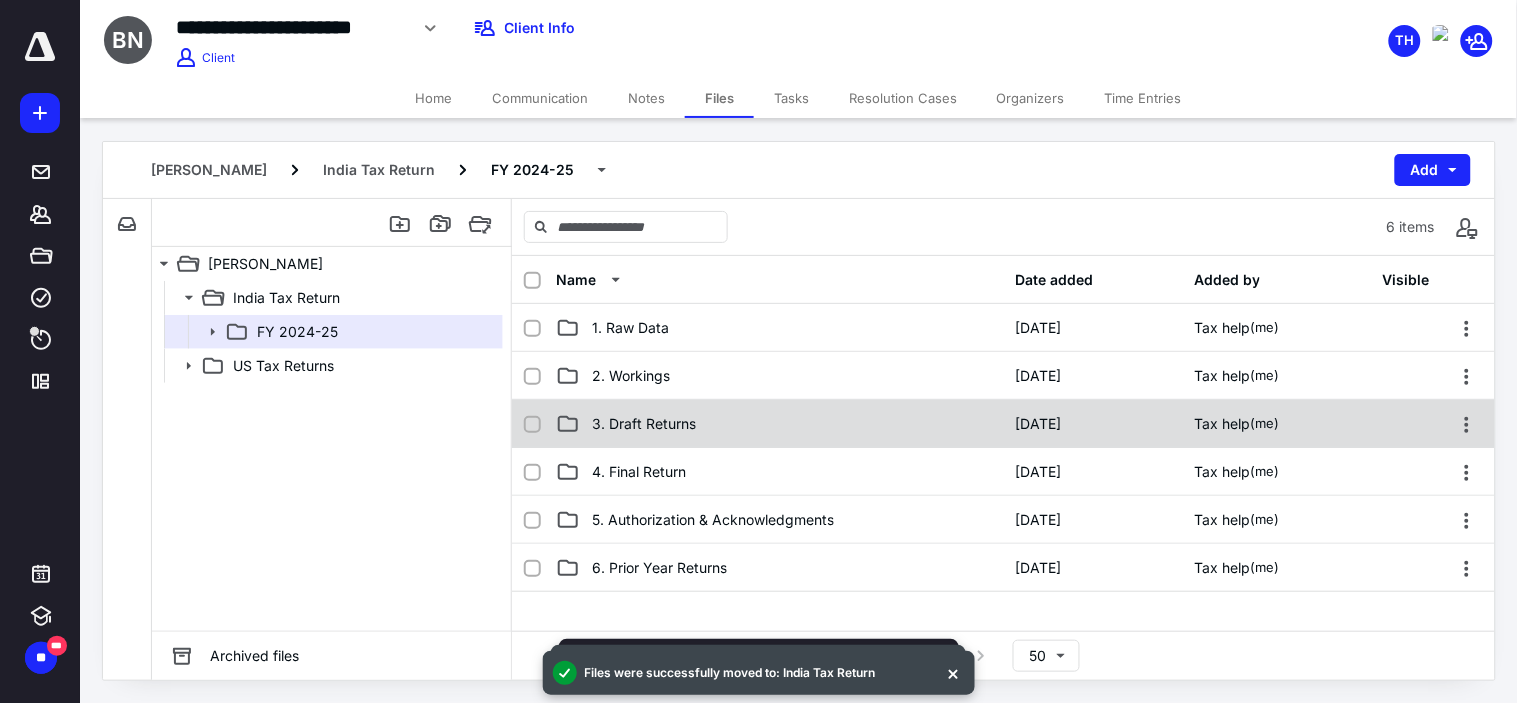 click on "3. Draft Returns" at bounding box center [644, 424] 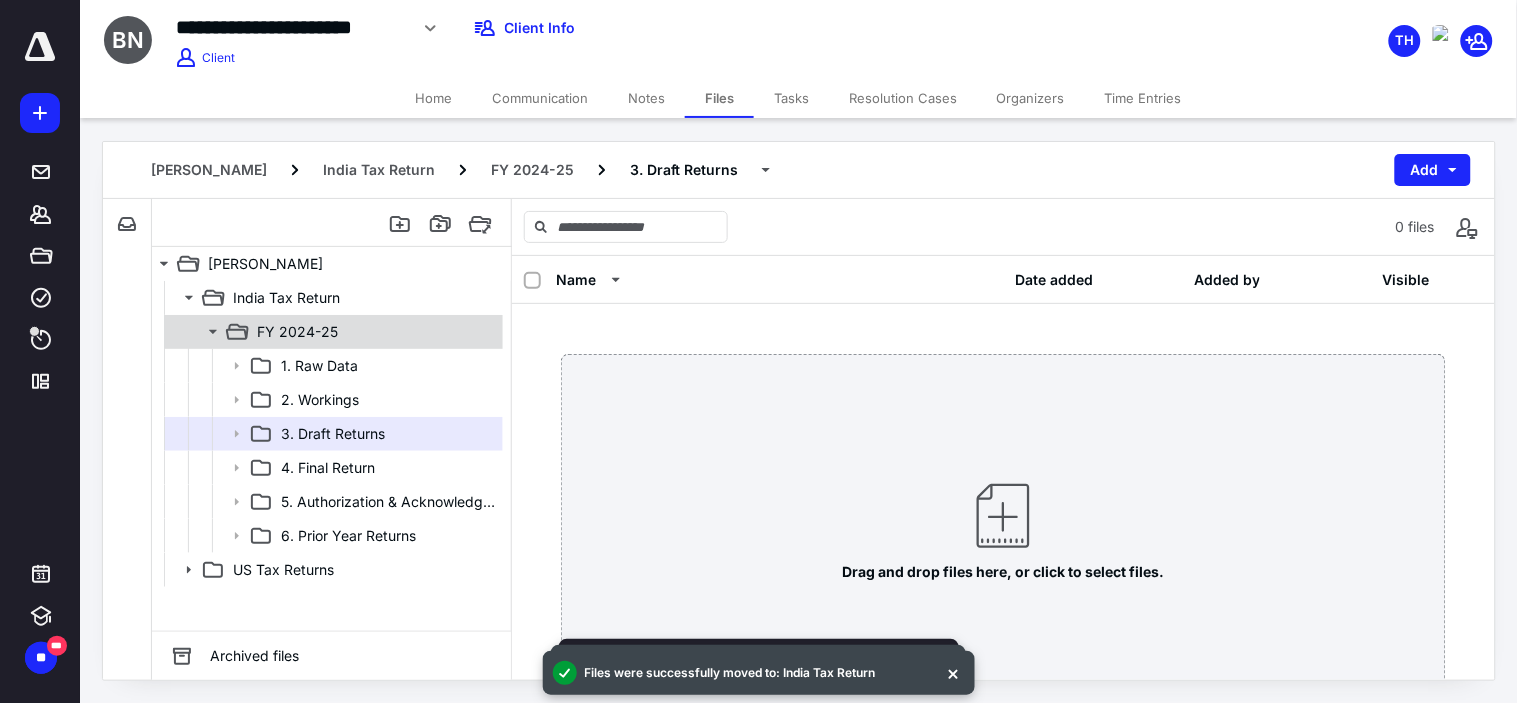 click 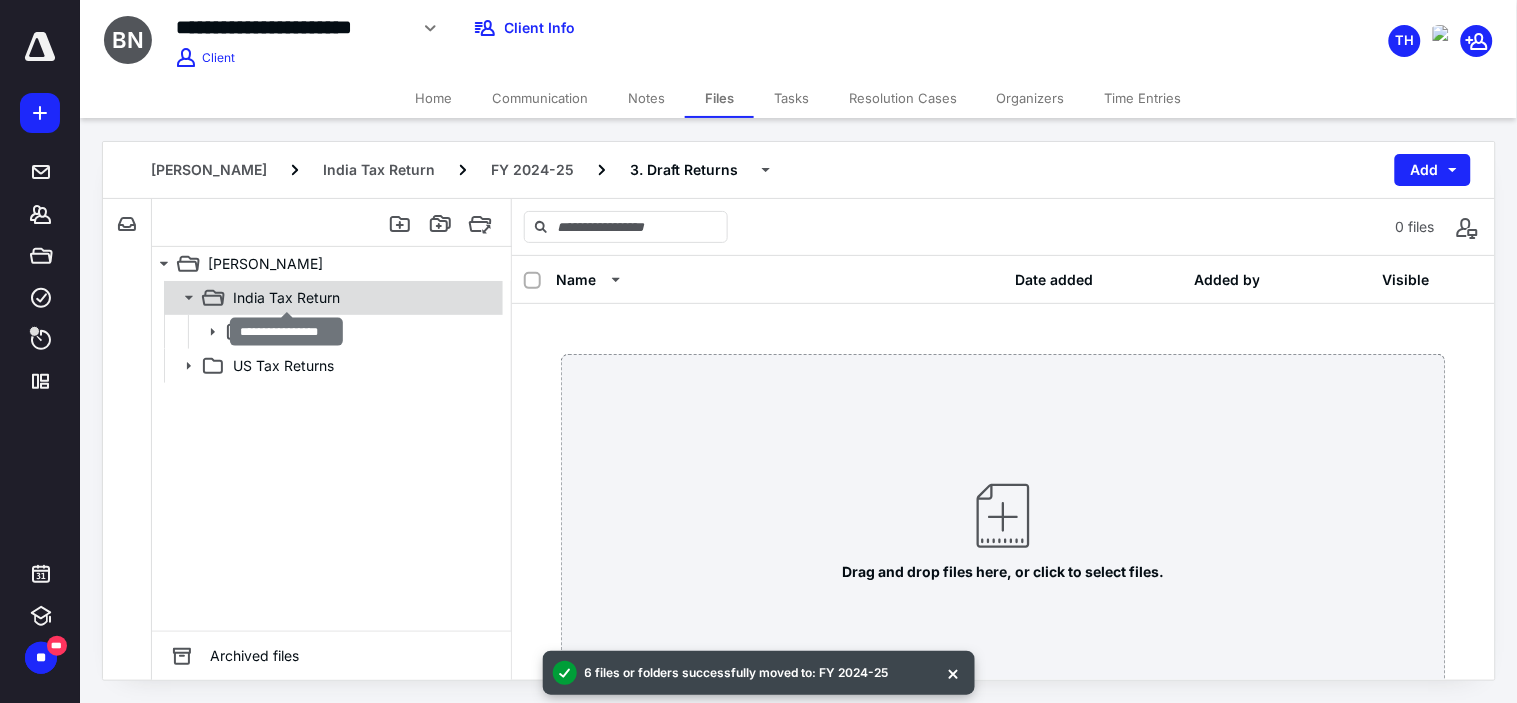 click on "India Tax Return" at bounding box center [286, 298] 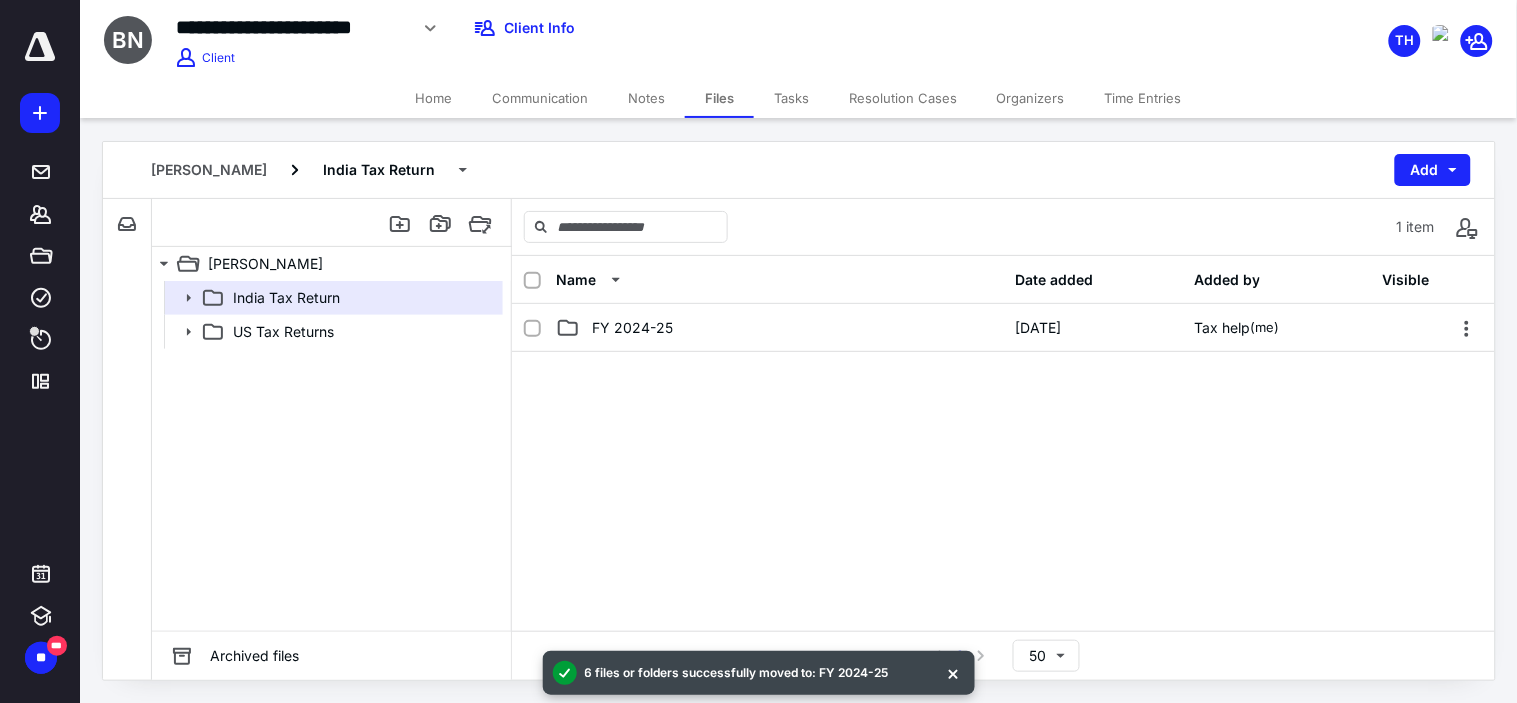 click on "India Tax Return US Tax Returns" at bounding box center [331, 456] 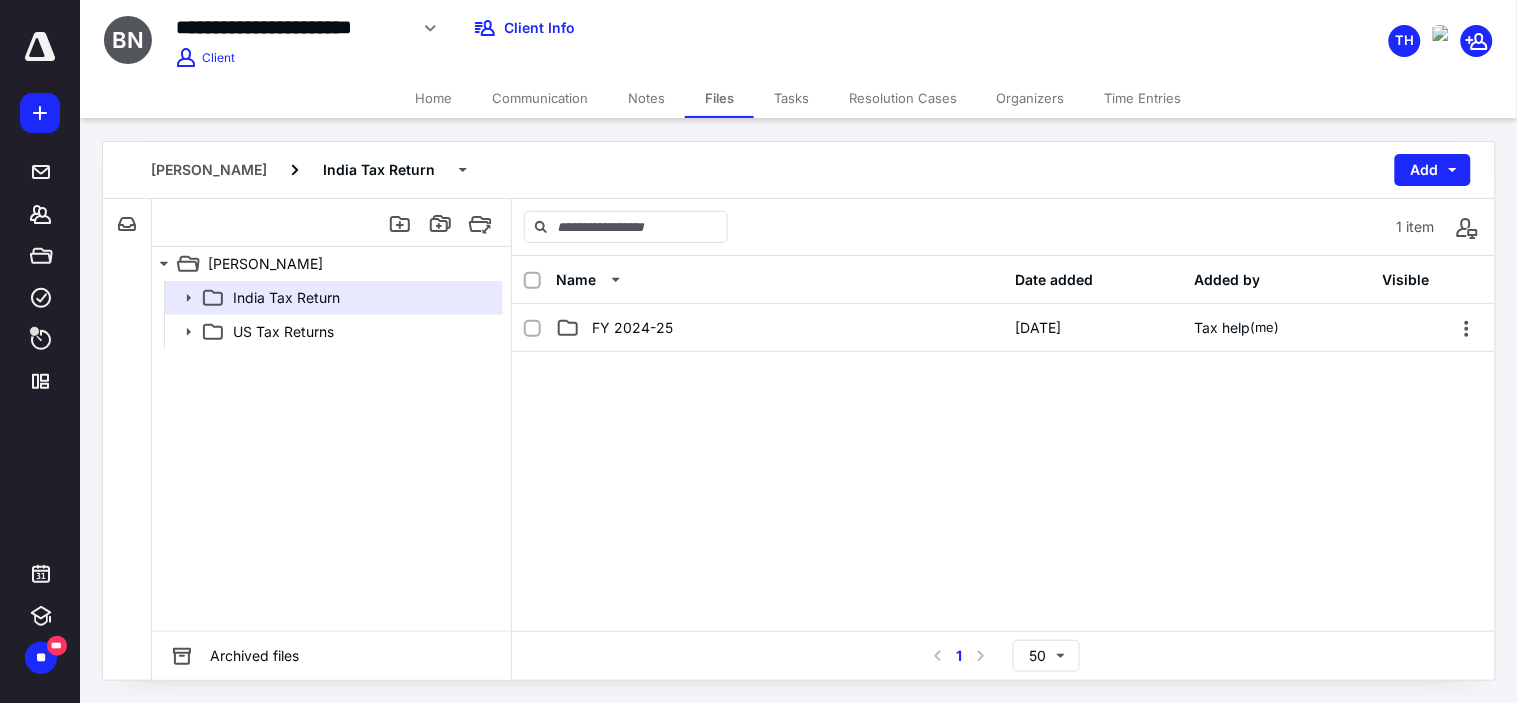 click on "India Tax Return US Tax Returns" at bounding box center [331, 456] 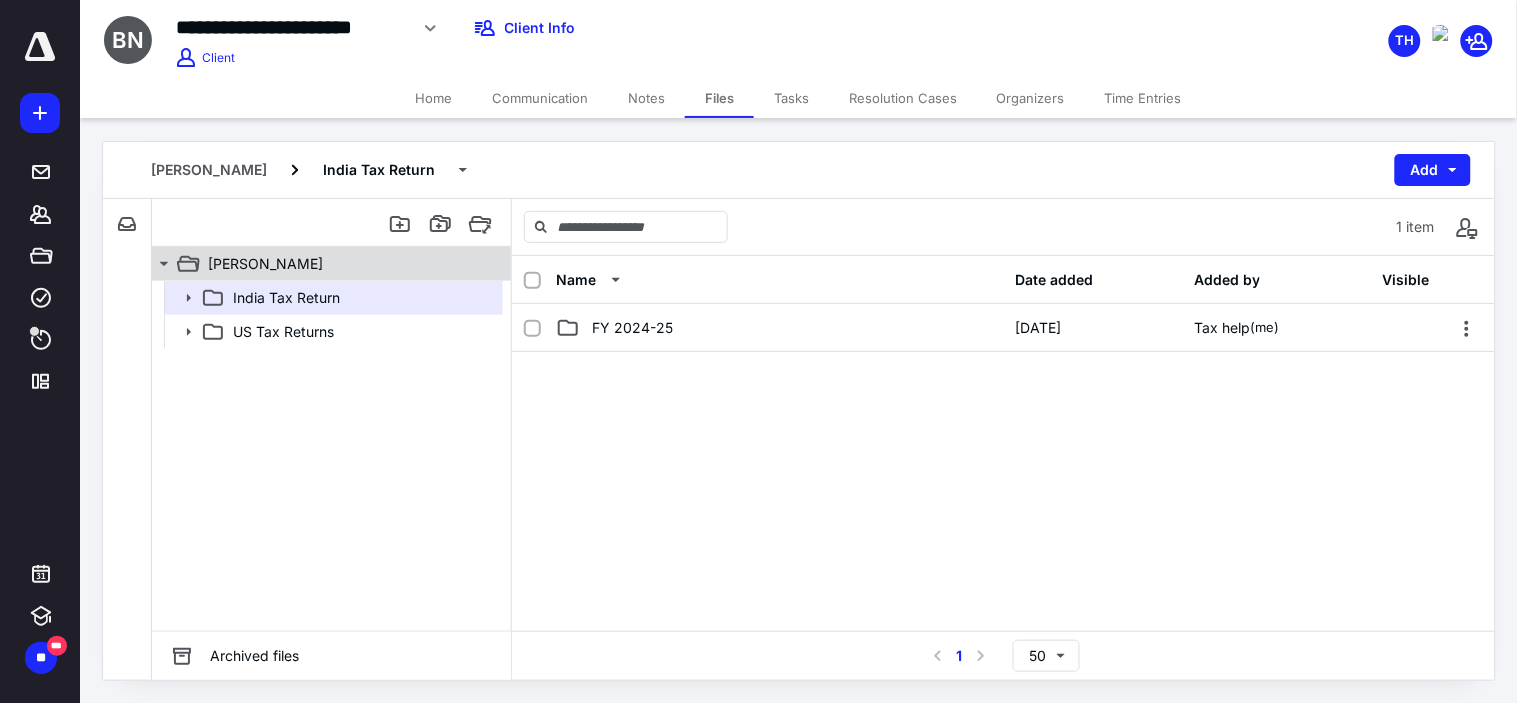 click on "[PERSON_NAME]" at bounding box center [265, 264] 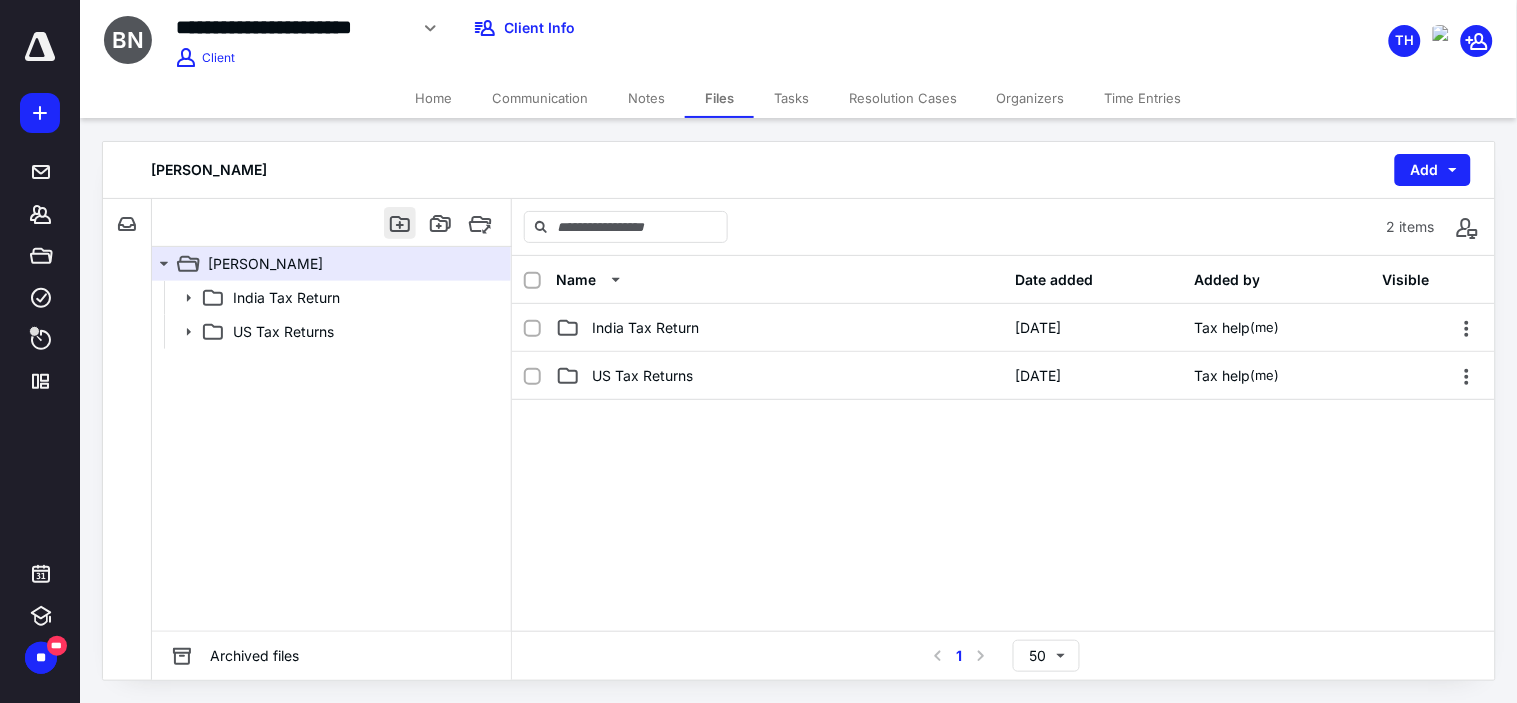 click at bounding box center (400, 223) 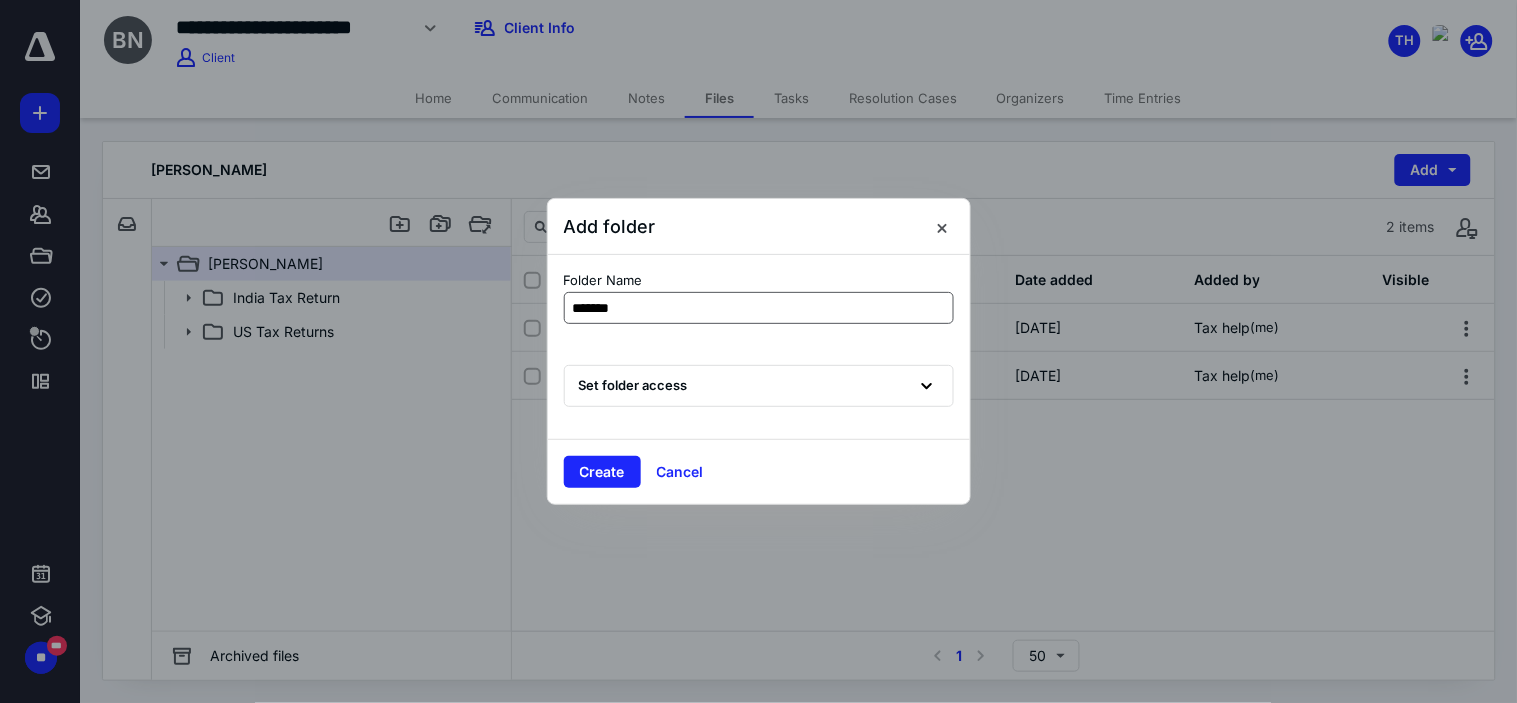 type on "********" 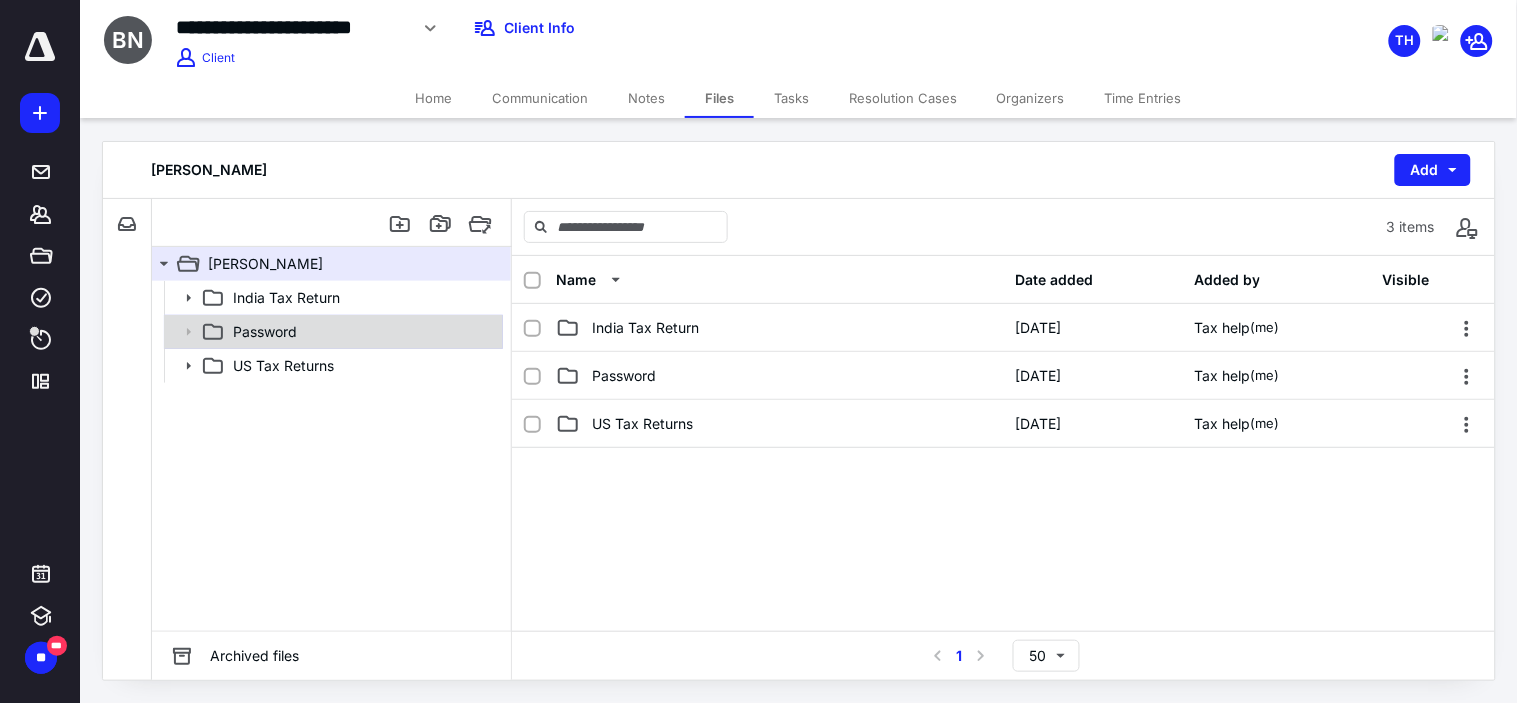 click on "Password" at bounding box center [332, 332] 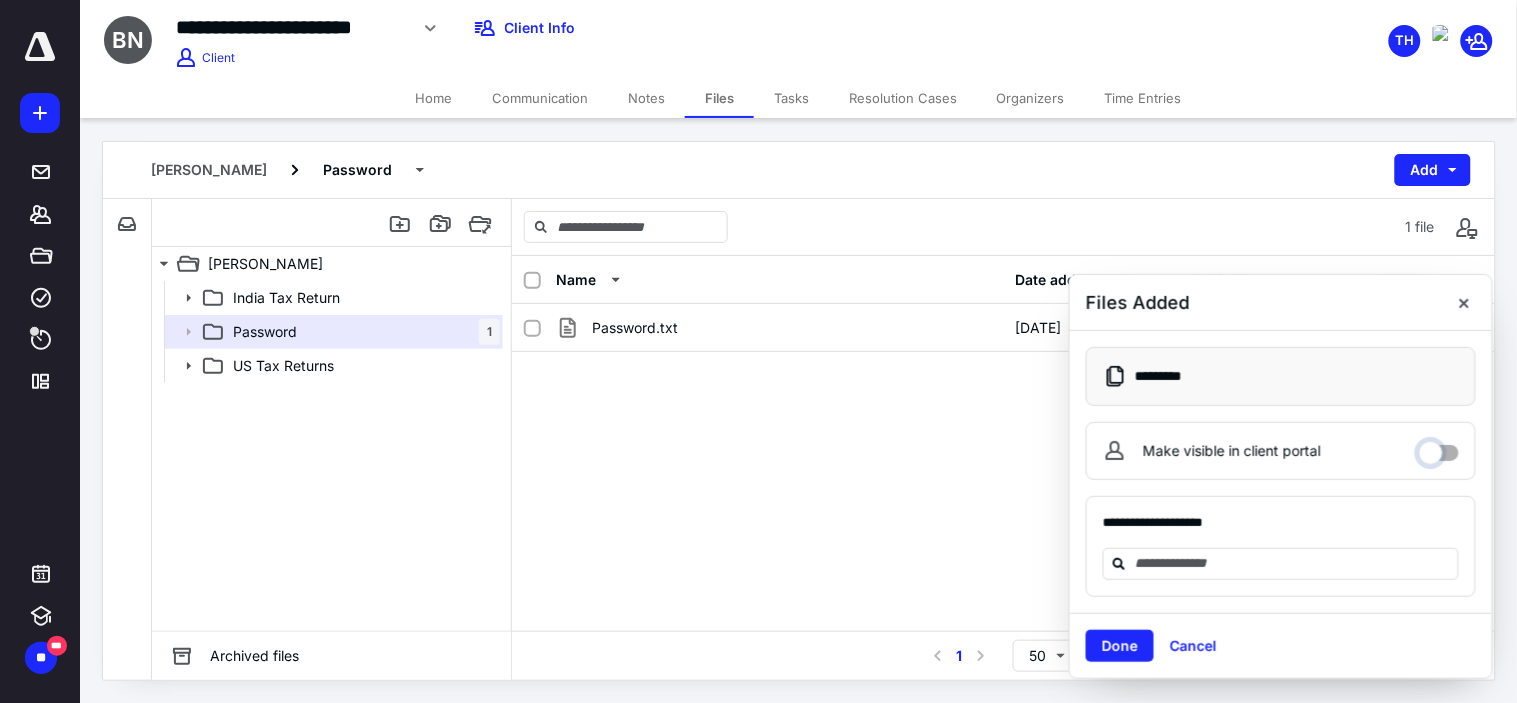 click on "Make visible in client portal" at bounding box center [1439, 448] 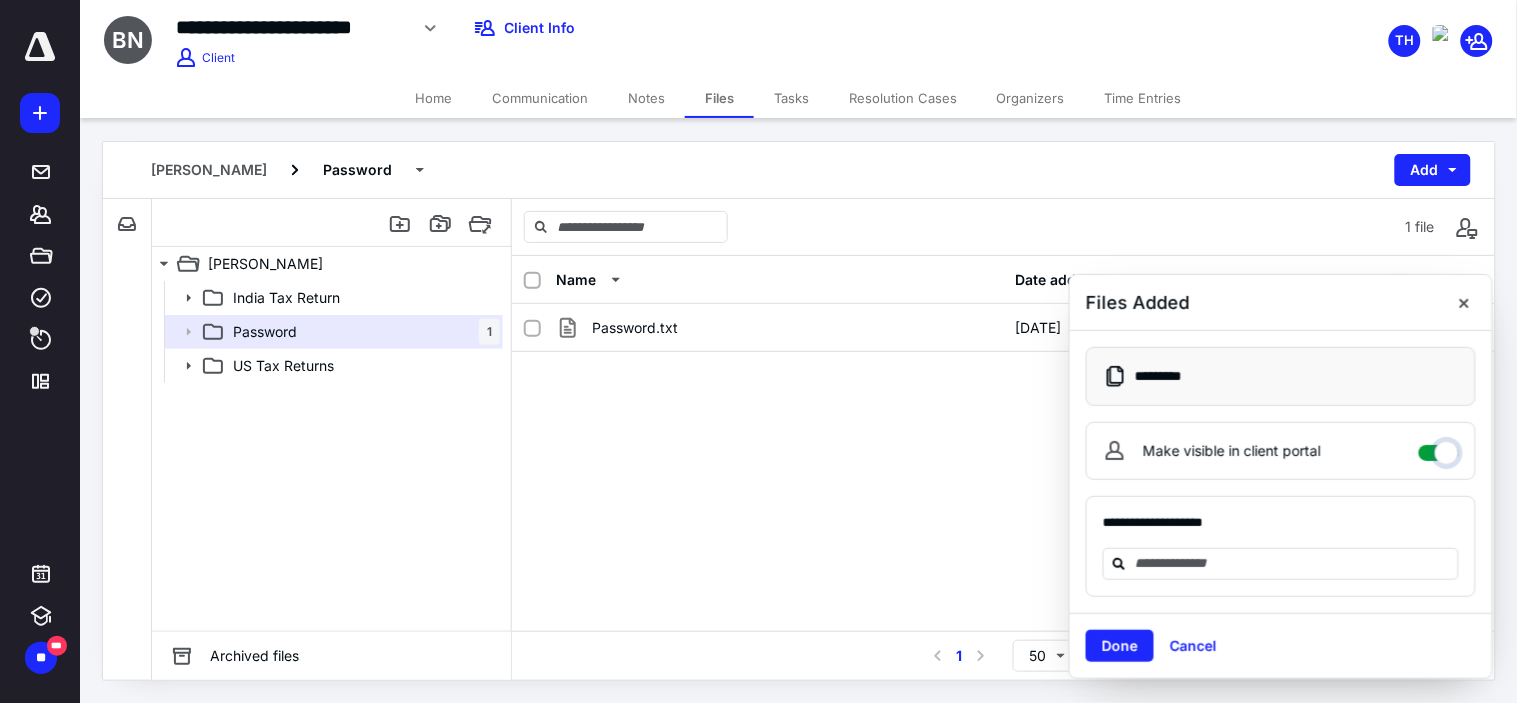 checkbox on "****" 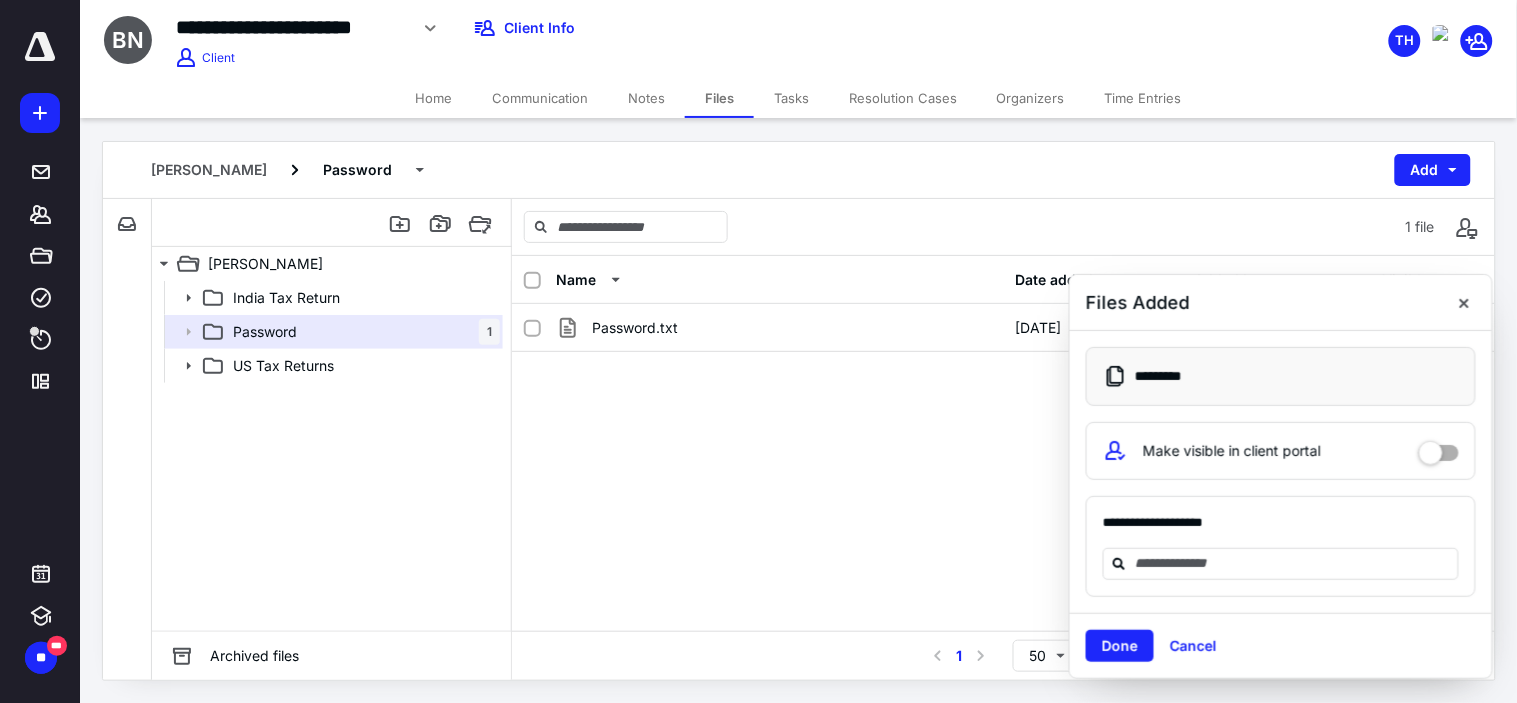 click on "* *******" at bounding box center [1281, 376] 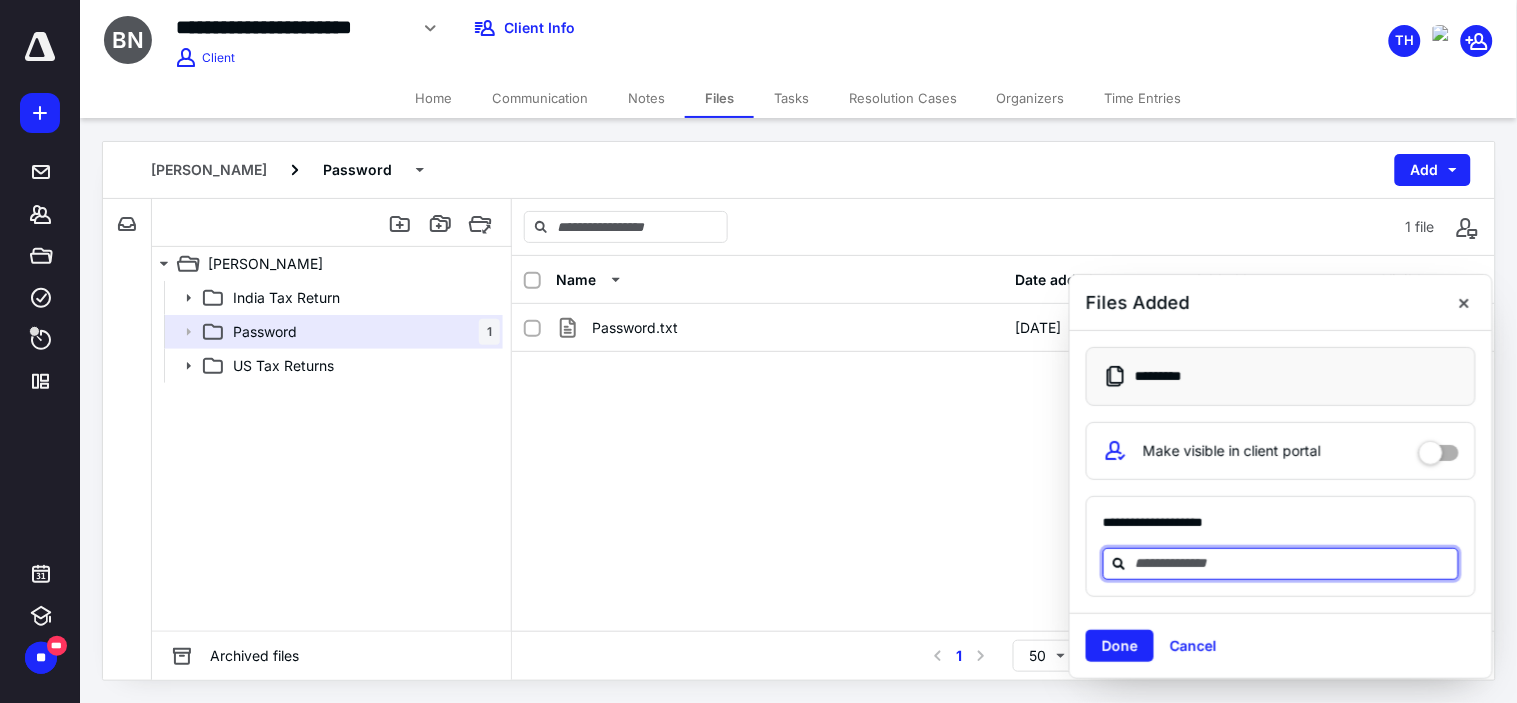 click at bounding box center (1293, 563) 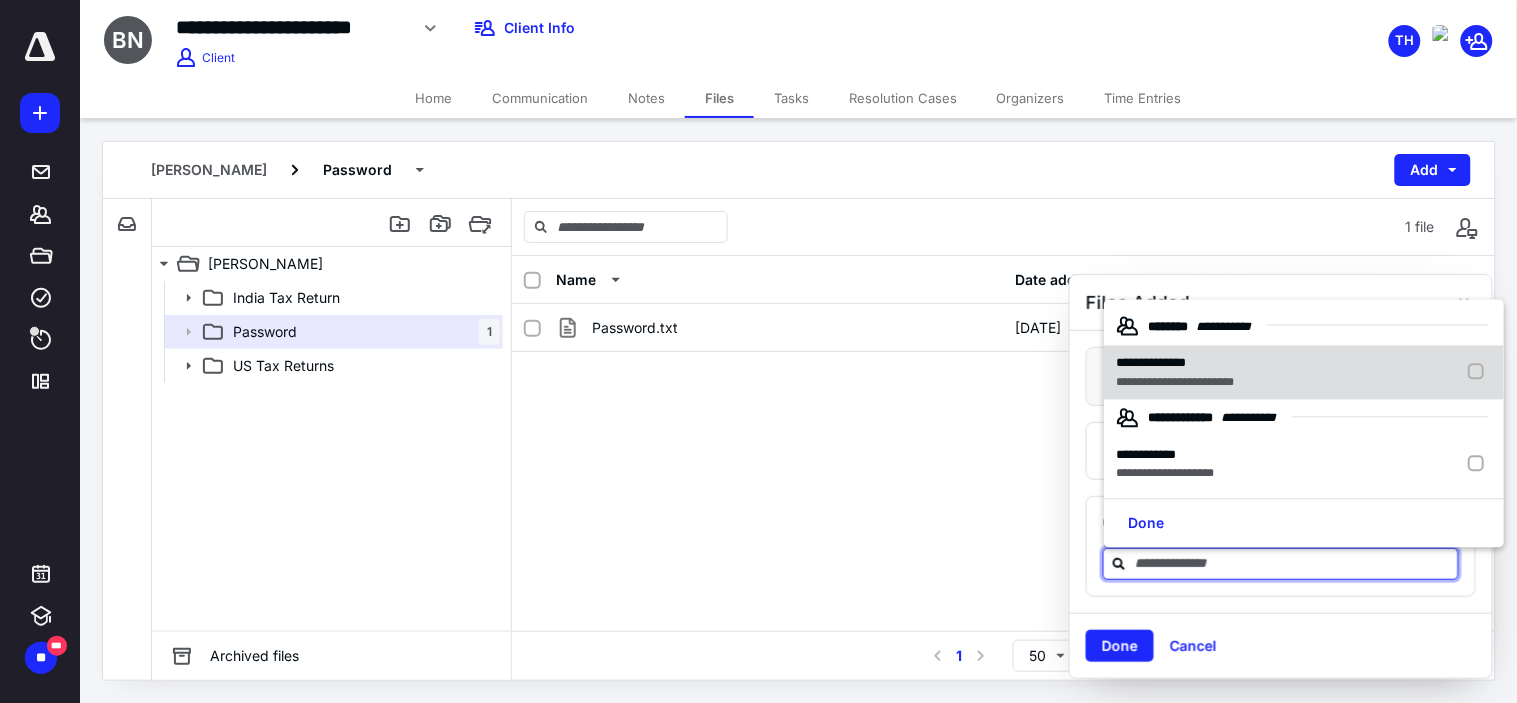 click on "**********" at bounding box center [1304, 373] 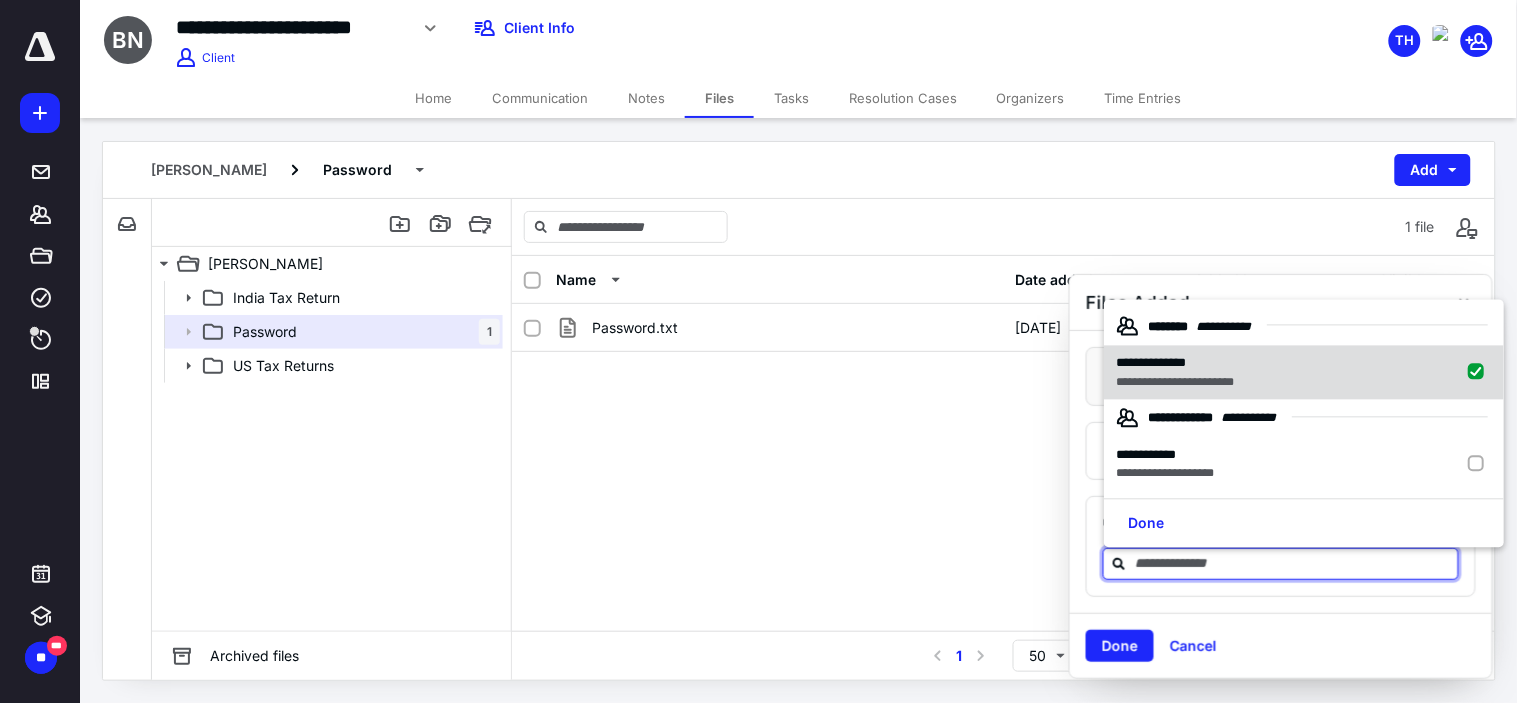 checkbox on "true" 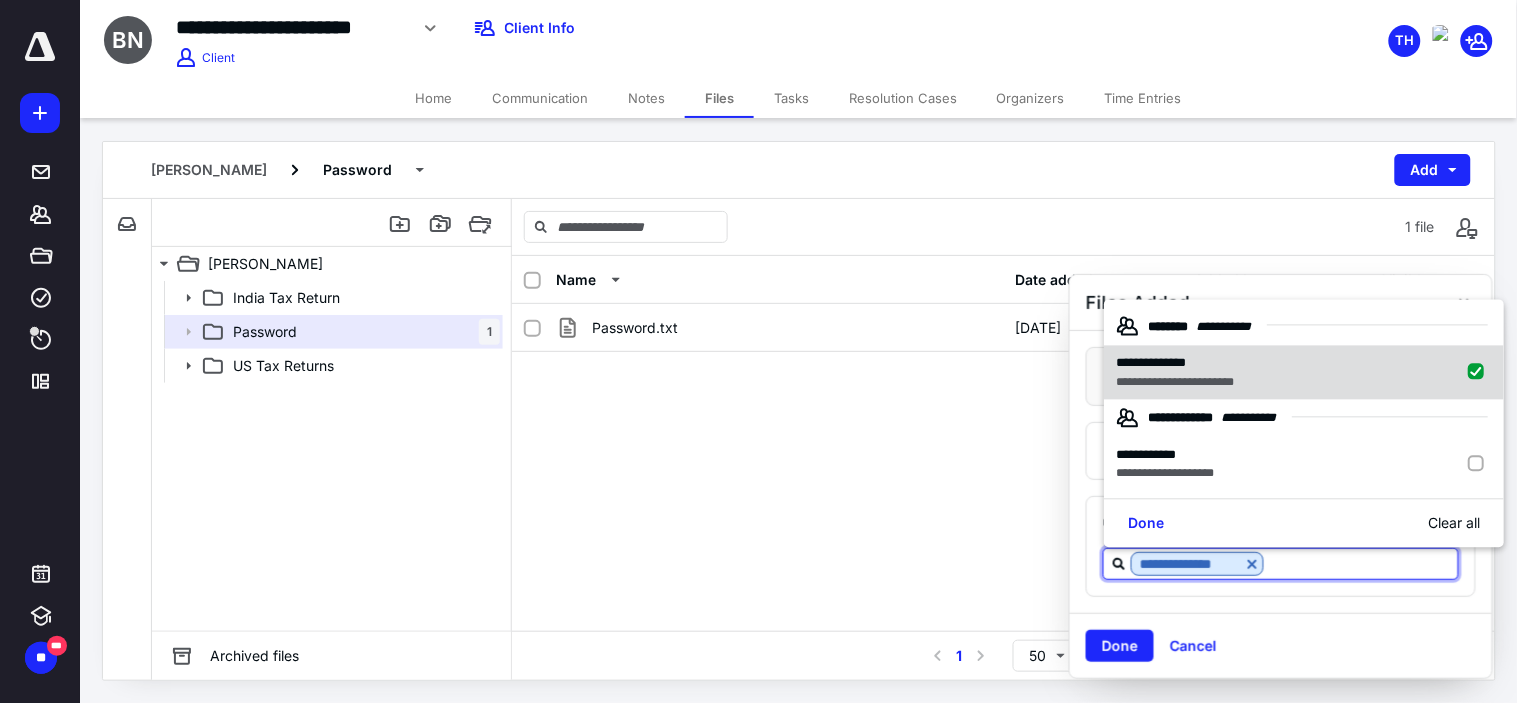 drag, startPoint x: 1382, startPoint y: 477, endPoint x: 1317, endPoint y: 362, distance: 132.09845 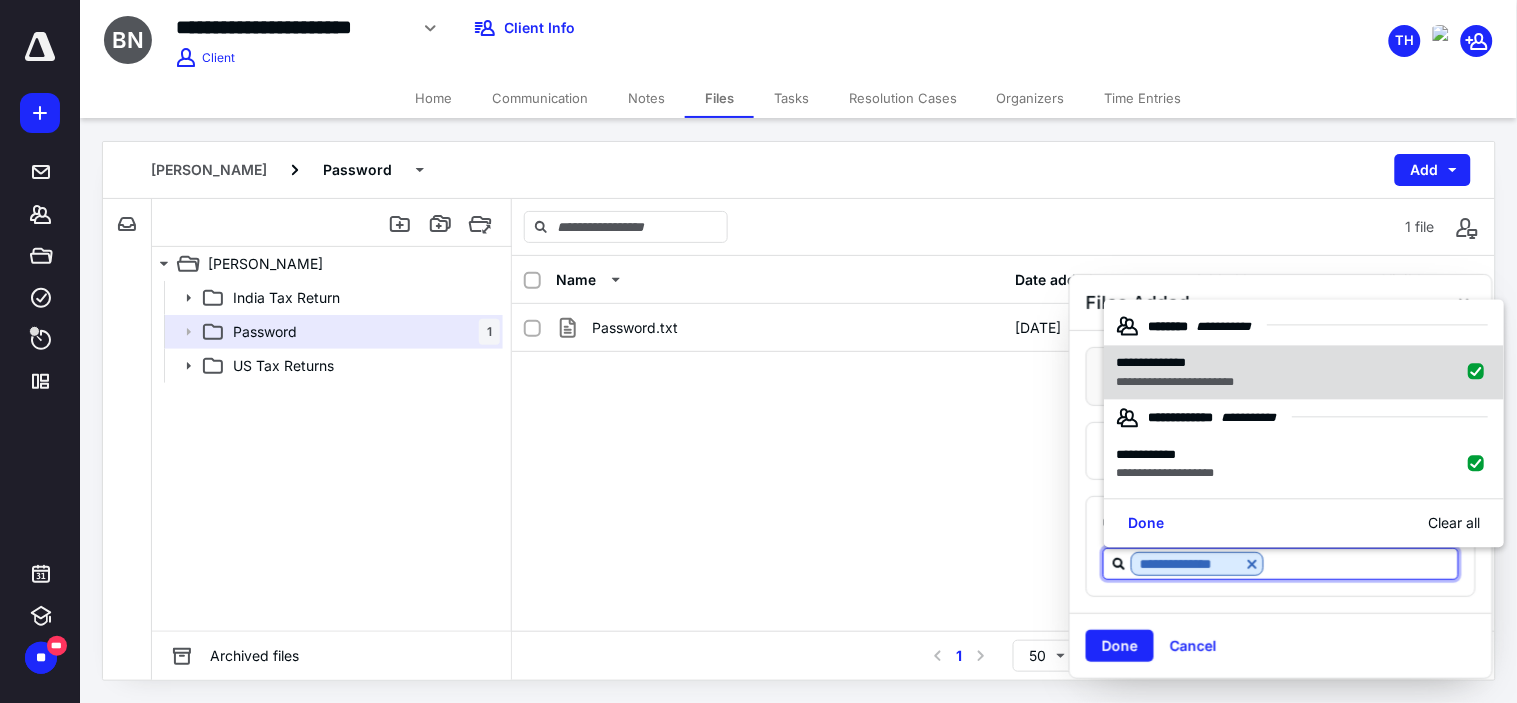 checkbox on "true" 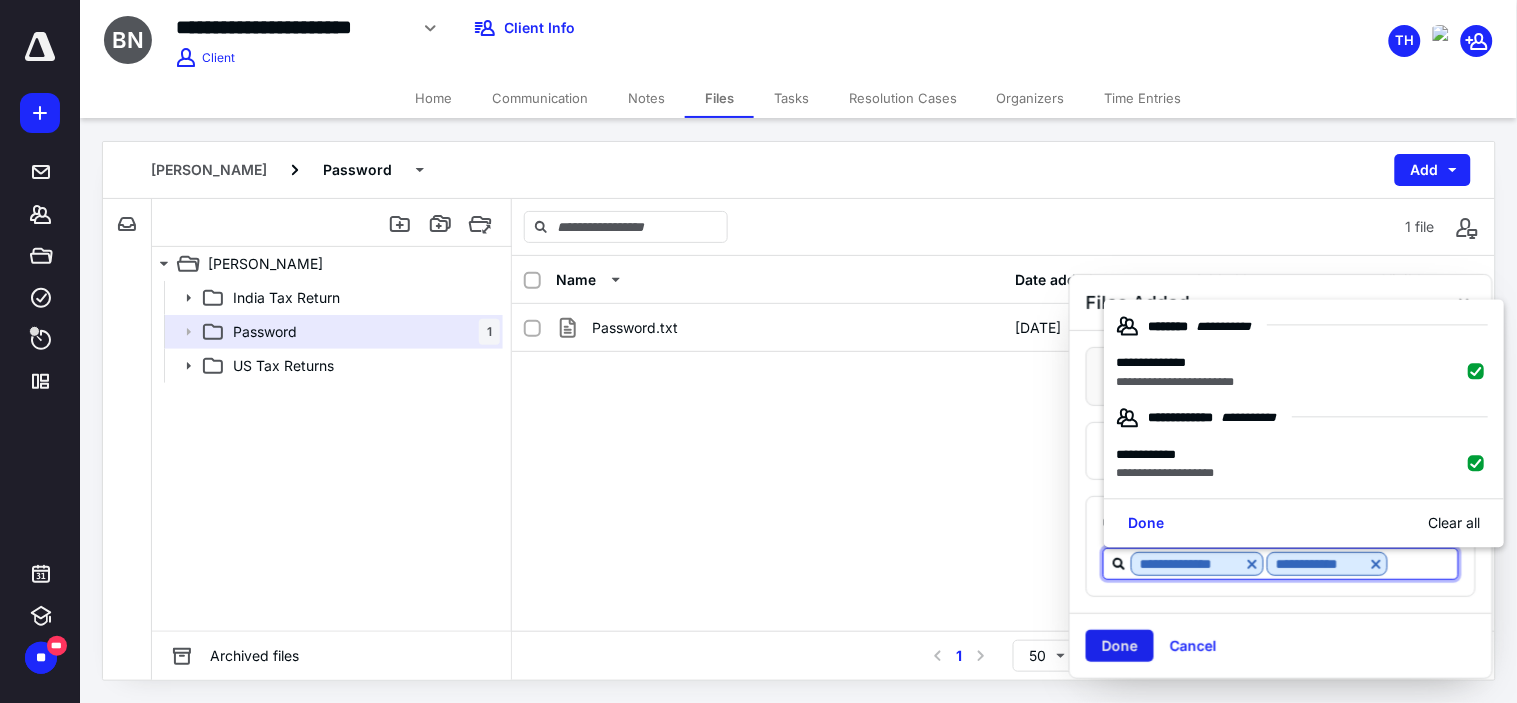 click on "Done" at bounding box center (1120, 646) 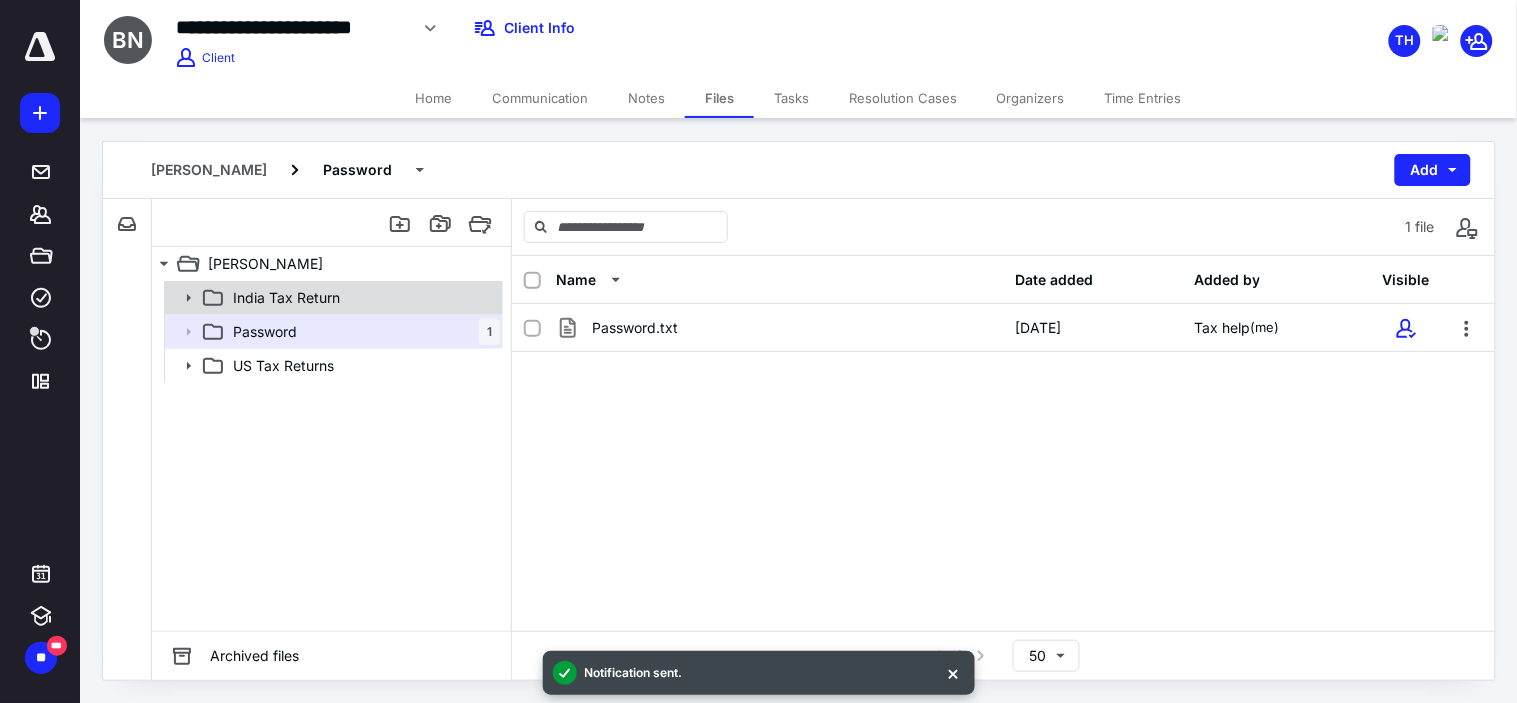 click on "India Tax Return" at bounding box center [362, 298] 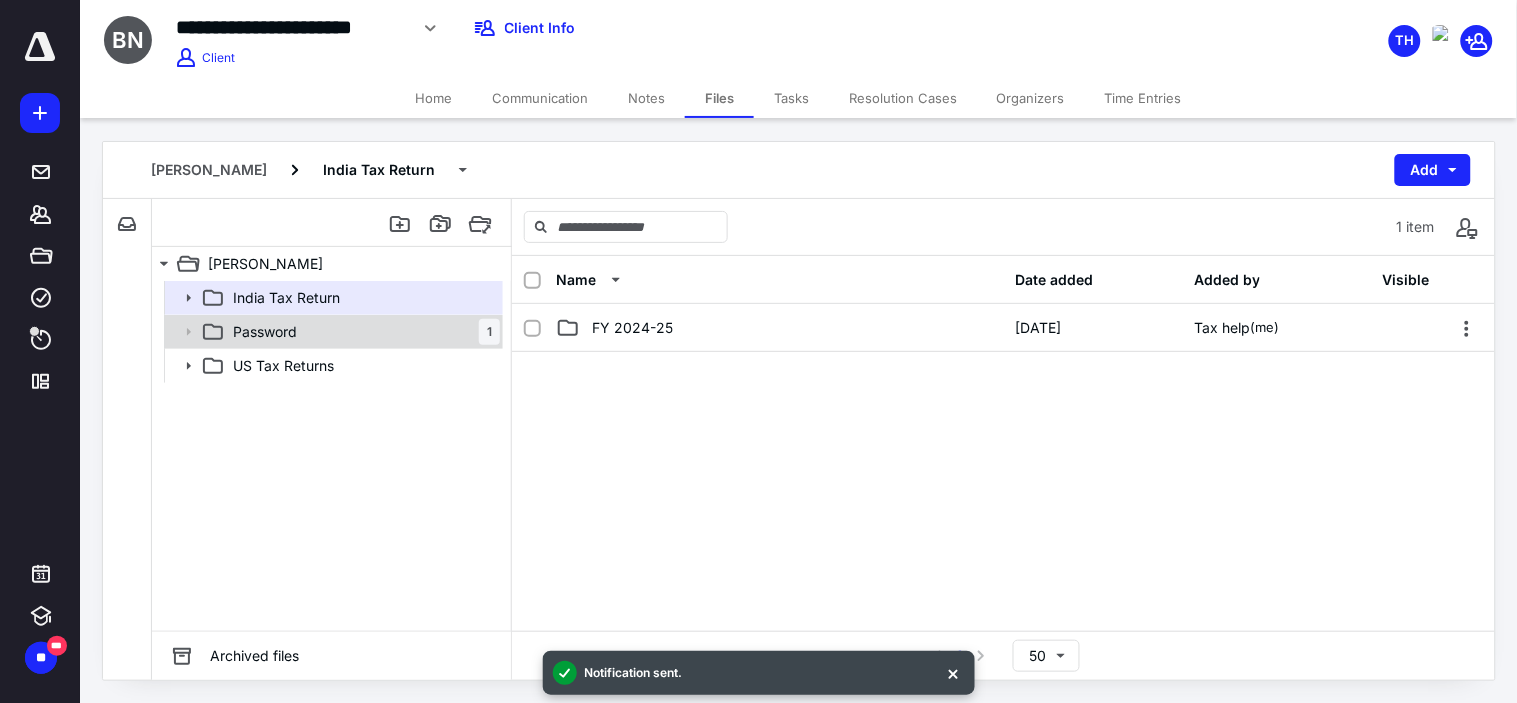click on "Password 1" at bounding box center (362, 332) 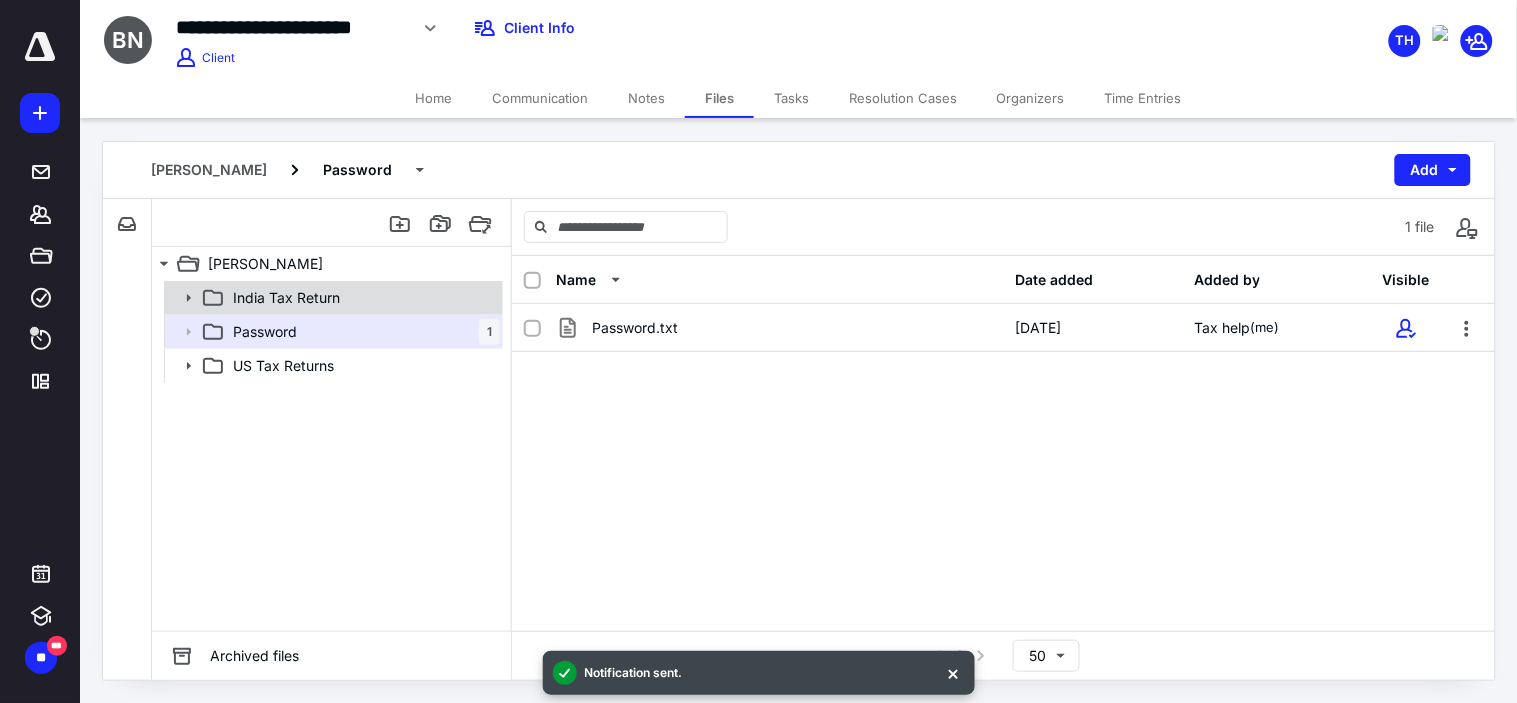 click on "India Tax Return" at bounding box center (332, 298) 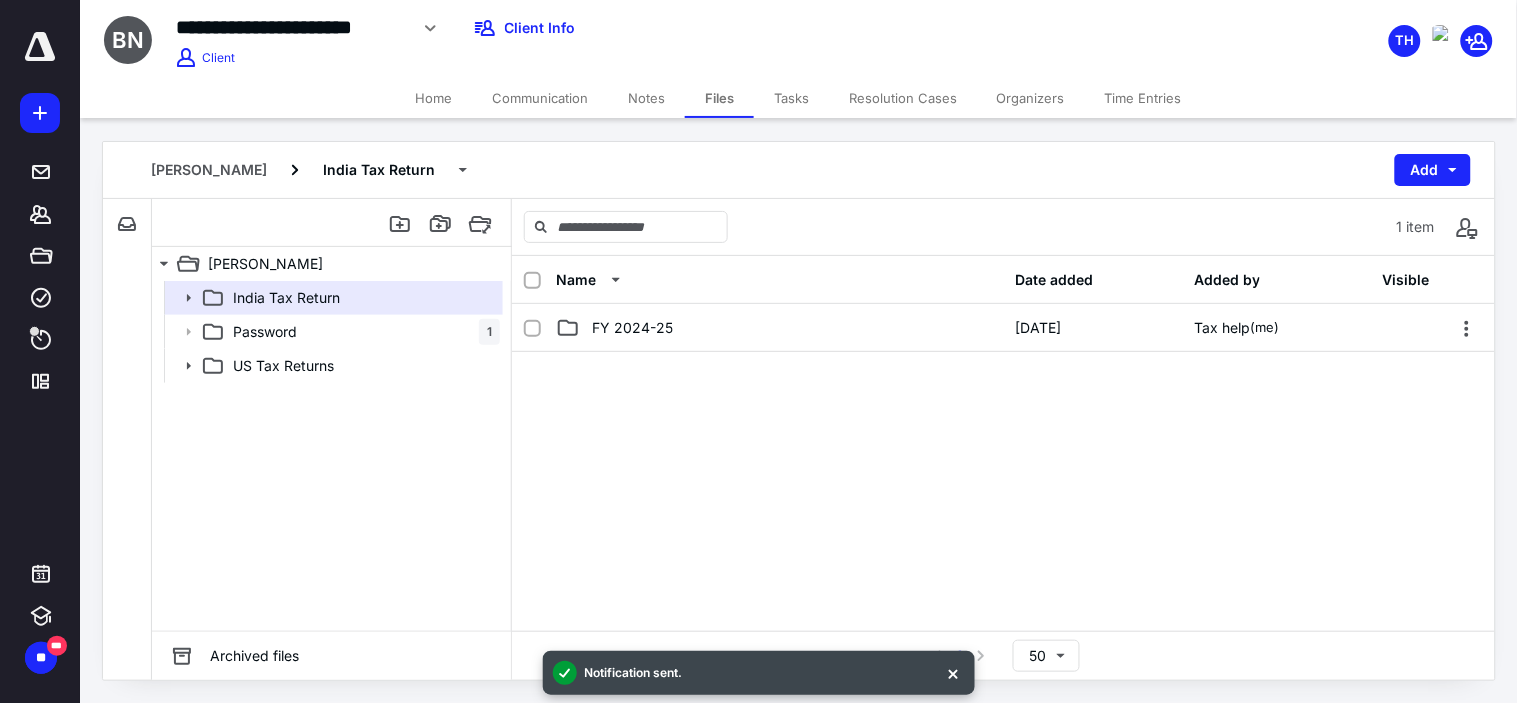 click at bounding box center (1003, 502) 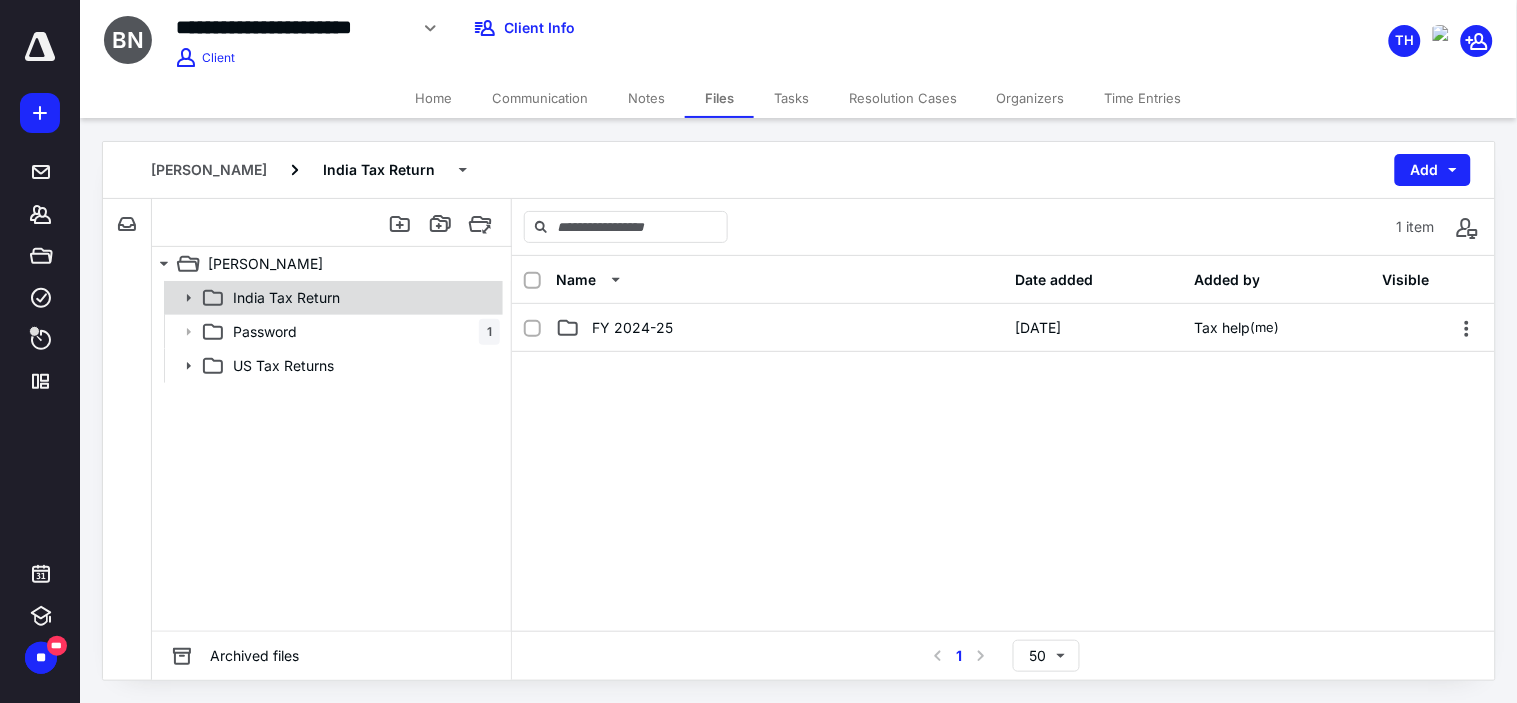 click on "India Tax Return" at bounding box center [332, 298] 